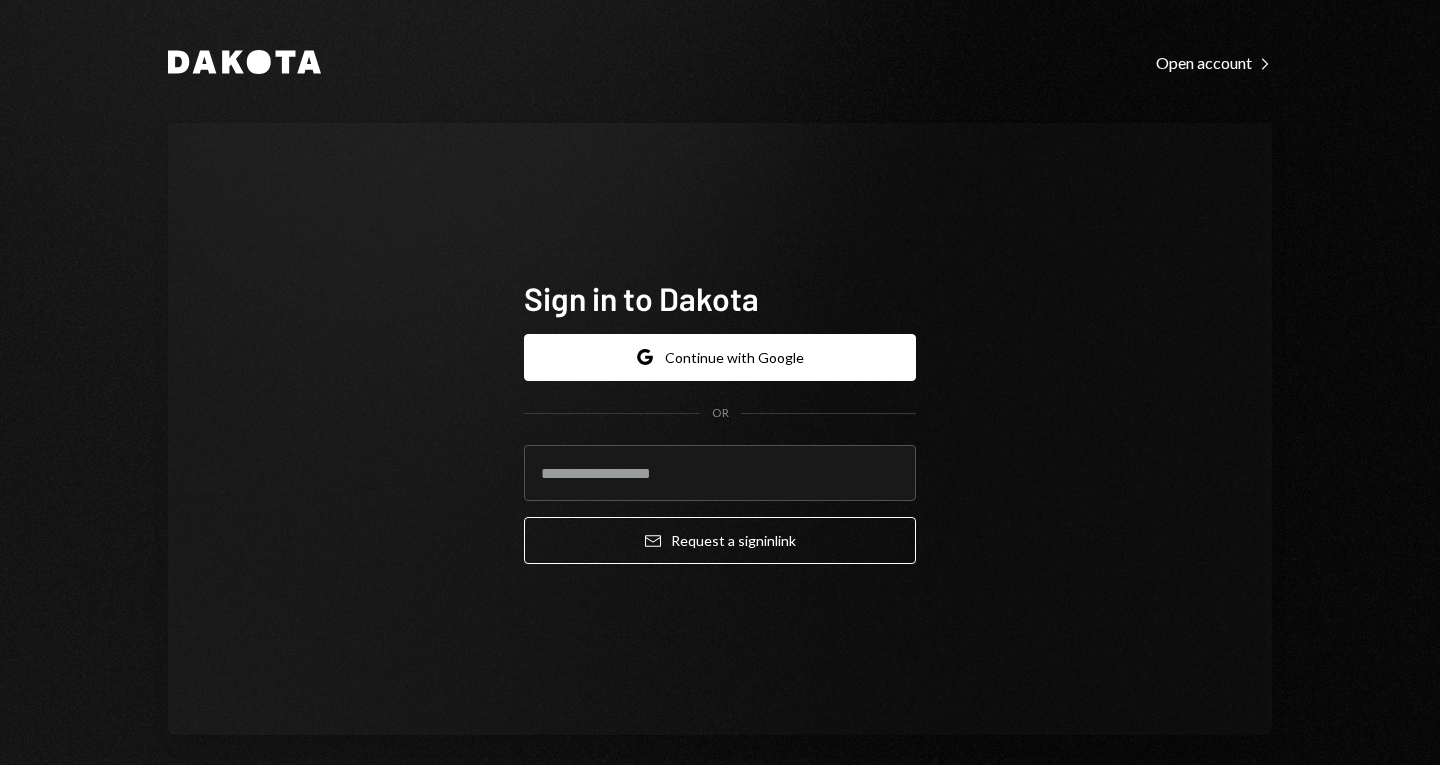 scroll, scrollTop: 0, scrollLeft: 0, axis: both 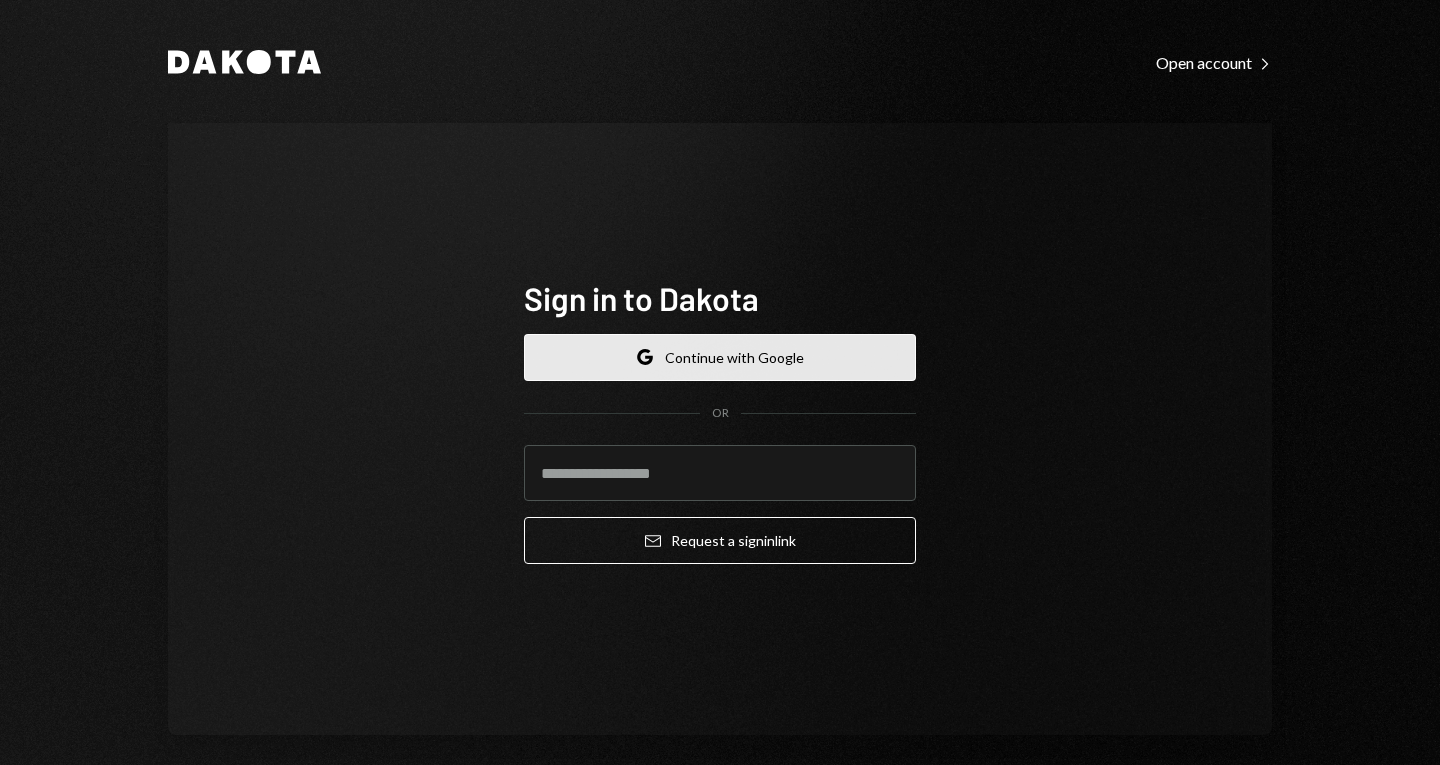 click on "Google  Continue with Google" at bounding box center [720, 357] 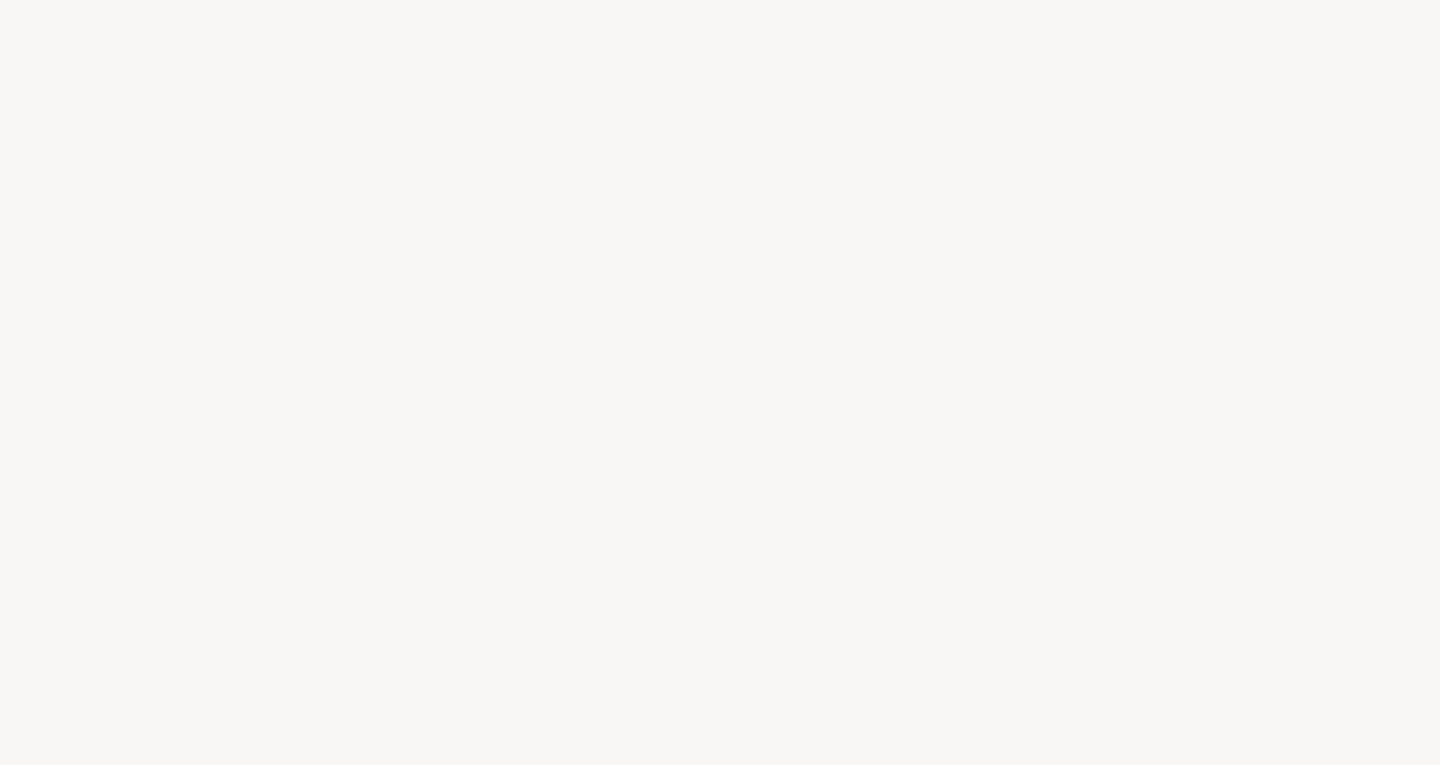 scroll, scrollTop: 0, scrollLeft: 0, axis: both 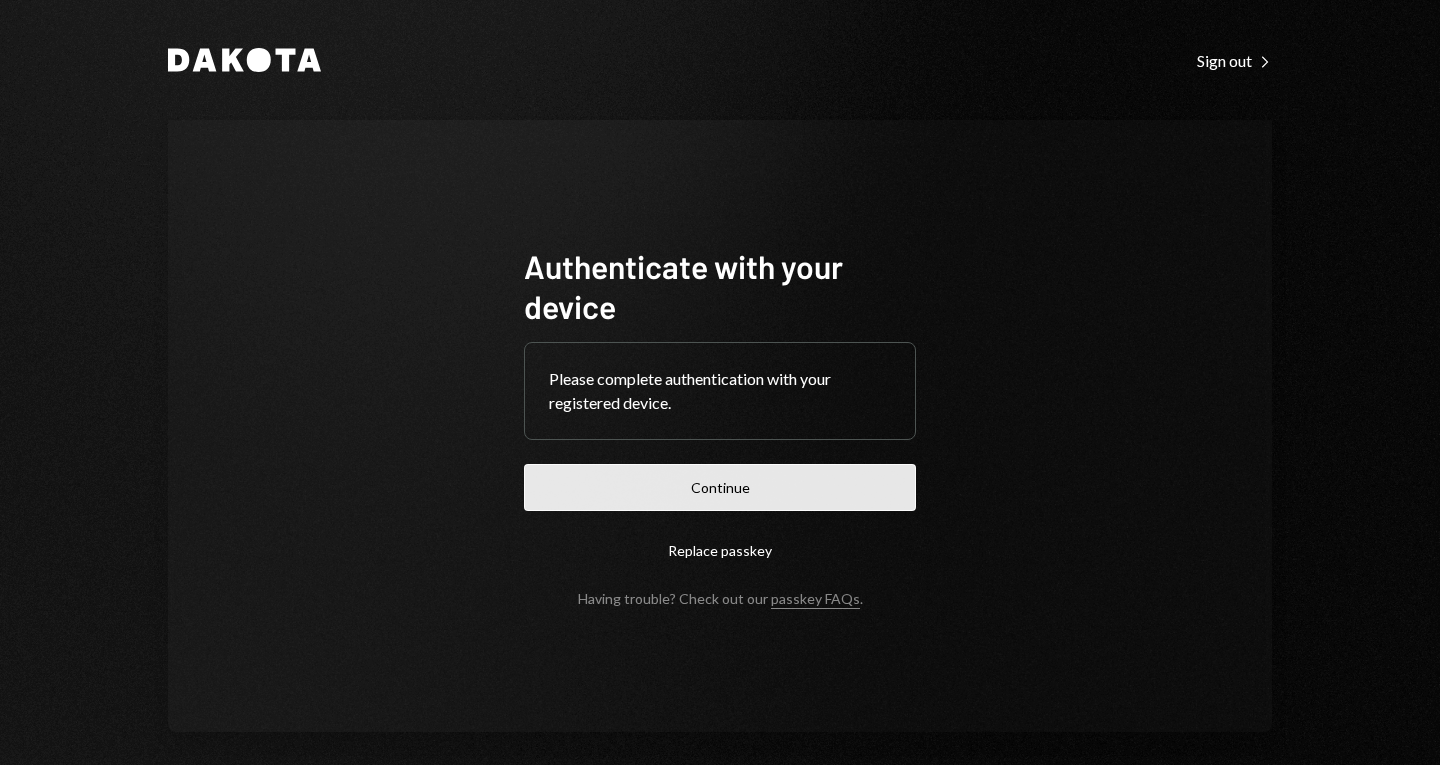 click on "Continue" at bounding box center [720, 487] 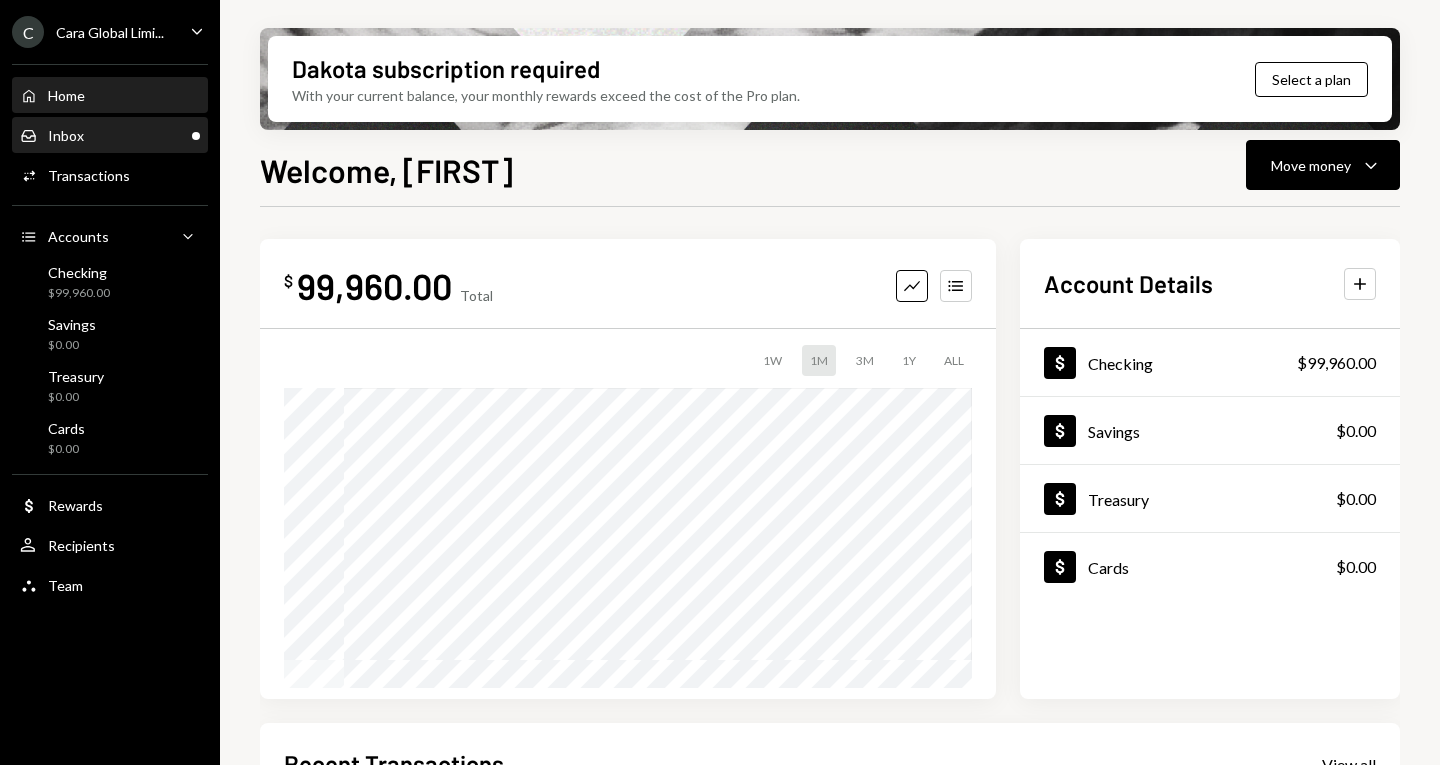 click on "Inbox Inbox" at bounding box center [110, 136] 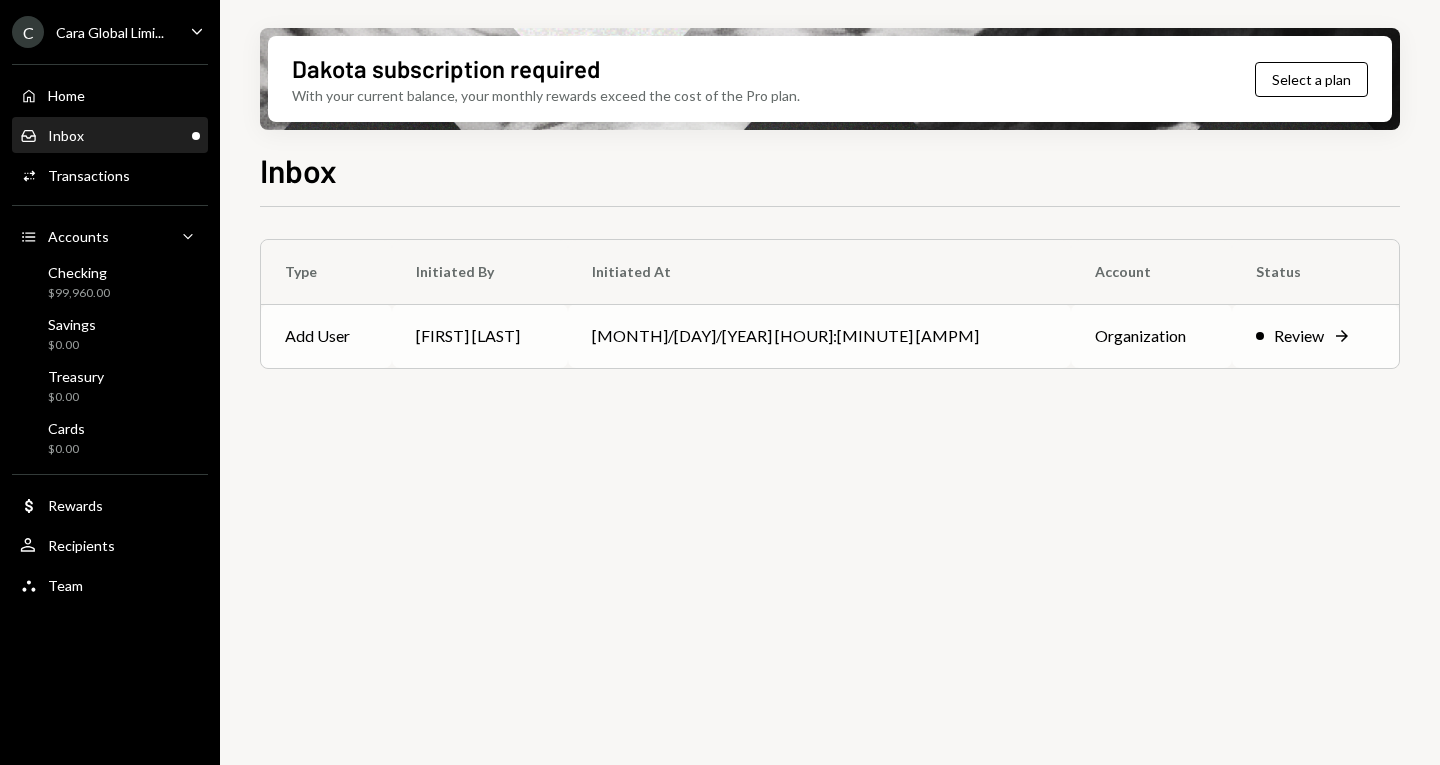 click on "Review Right Arrow" at bounding box center [1315, 336] 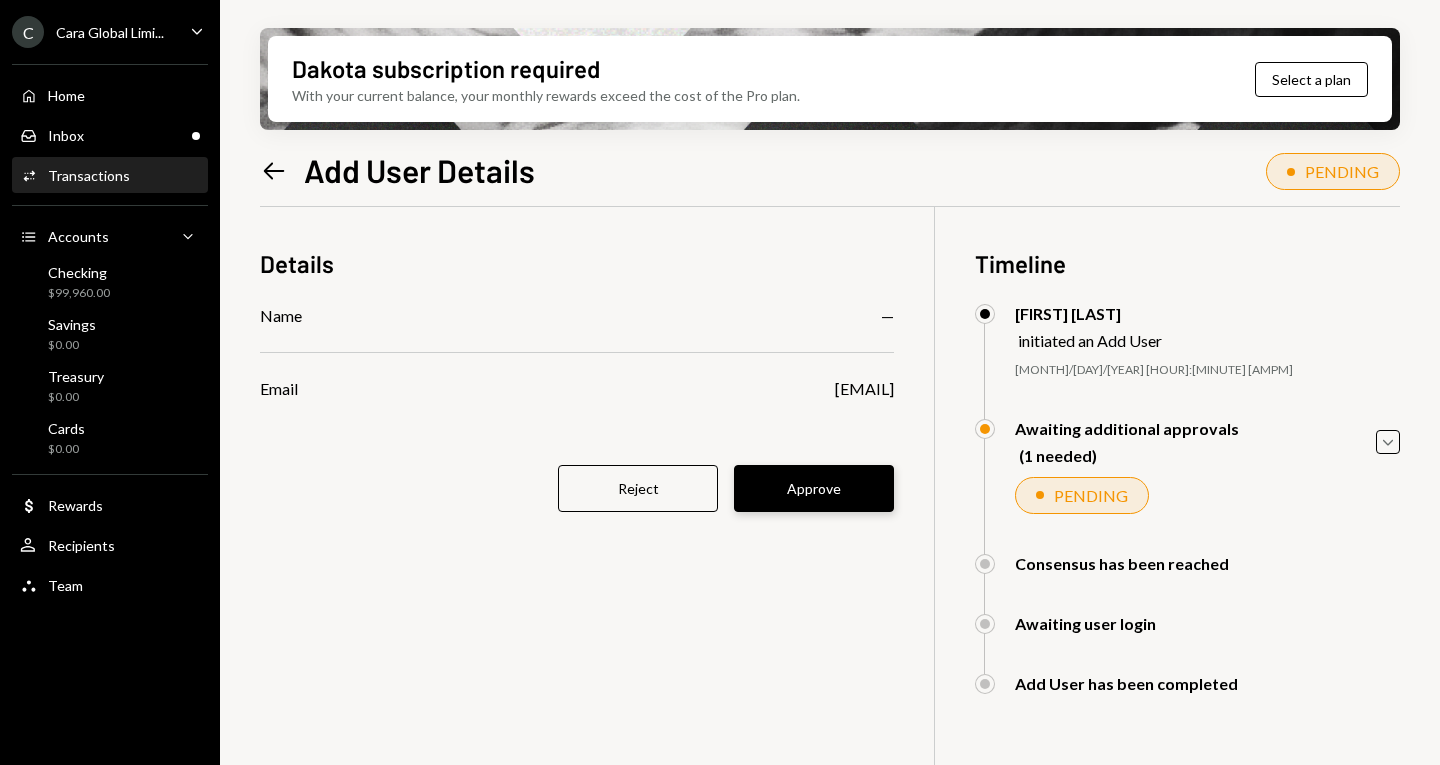 click on "Approve" at bounding box center (814, 488) 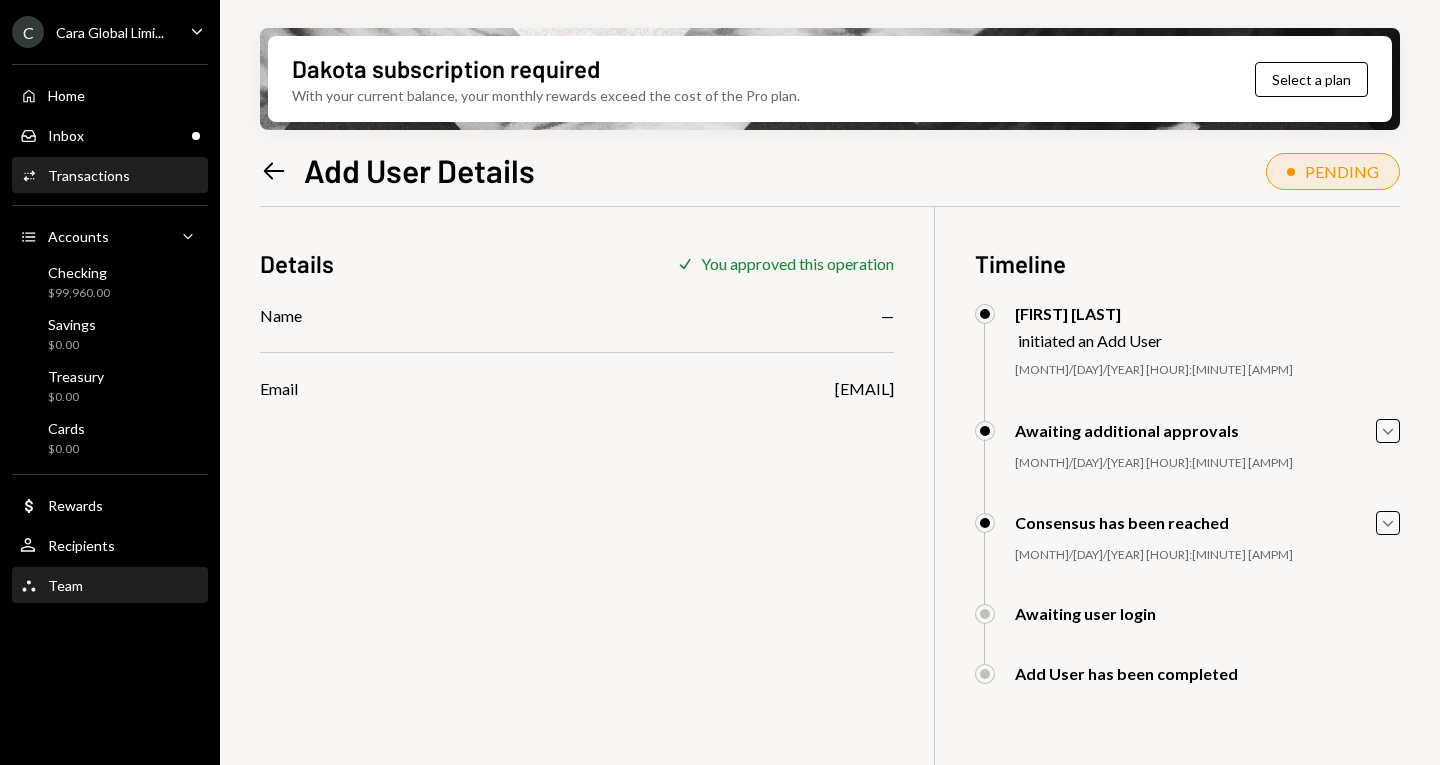 click on "Team" at bounding box center [65, 585] 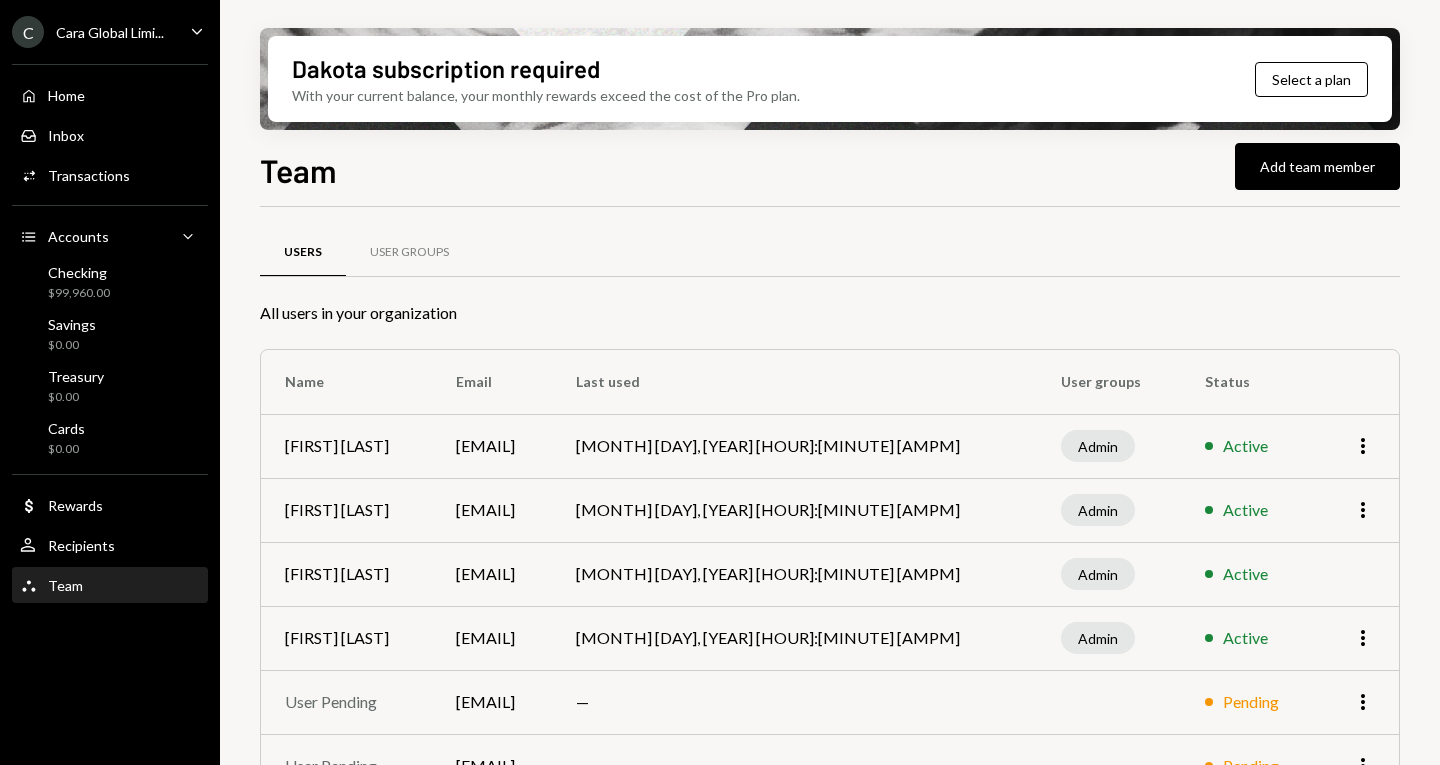 click on "Dakota subscription required With your current balance, your monthly rewards exceed the cost of the Pro plan. Select a plan Team Add team member Users User Groups All users in your organization Name Email Last used User groups Status Alicia Sizemore [EMAIL] [MONTH] [DAY], [YEAR] [HOUR]:[MINUTE] [AMPM] Admin Active More Carolyn Kelly [EMAIL] [MONTH] [DAY], [YEAR] [HOUR]:[MINUTE] [AMPM] Admin Active More Fiona Brennan [EMAIL] [MONTH] [DAY], [YEAR] [HOUR]:[MINUTE] [AMPM] Admin Active Tyler Butts [EMAIL] [MONTH] [DAY], [YEAR] [HOUR]:[MINUTE] [AMPM] Admin Active More User Pending [EMAIL] — Pending More User Pending [EMAIL] — Pending More" at bounding box center (830, 382) 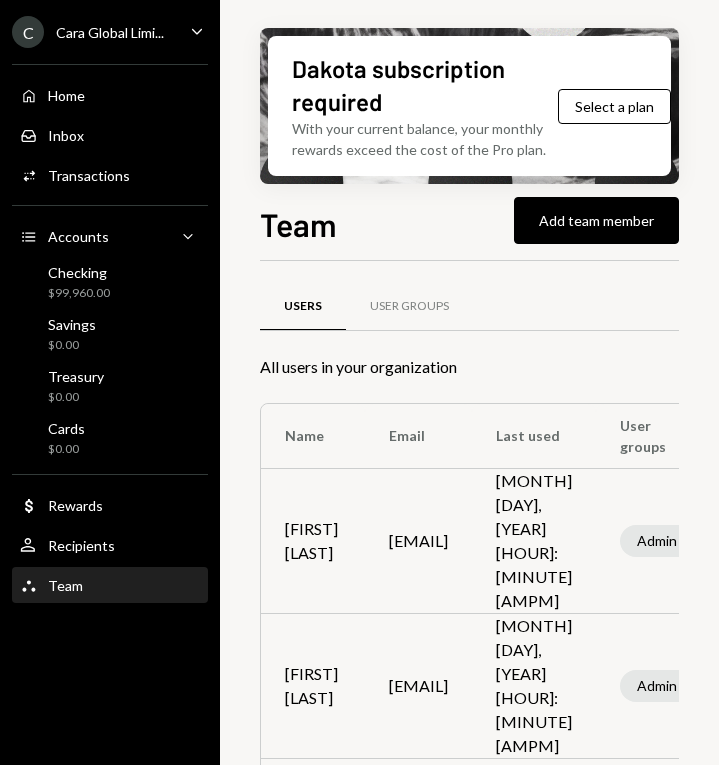 click on "Dakota subscription required With your current balance, your monthly rewards exceed the cost of the Pro plan. Select a plan Team Add team member Users User Groups All users in your organization Name Email Last used User groups Status Alicia Sizemore [EMAIL] [MONTH] [DAY], [YEAR] [HOUR]:[MINUTE] [AMPM] Admin Active More Carolyn Kelly [EMAIL] [MONTH] [DAY], [YEAR] [HOUR]:[MINUTE] [AMPM] Admin Active More Fiona Brennan [EMAIL] [MONTH] [DAY], [YEAR] [HOUR]:[MINUTE] [AMPM] Admin Active Tyler Butts [EMAIL] [MONTH] [DAY], [YEAR] [HOUR]:[MINUTE] [AMPM] Admin Active More User Pending [EMAIL] — Pending More User Pending [EMAIL] — Pending More" at bounding box center (469, 382) 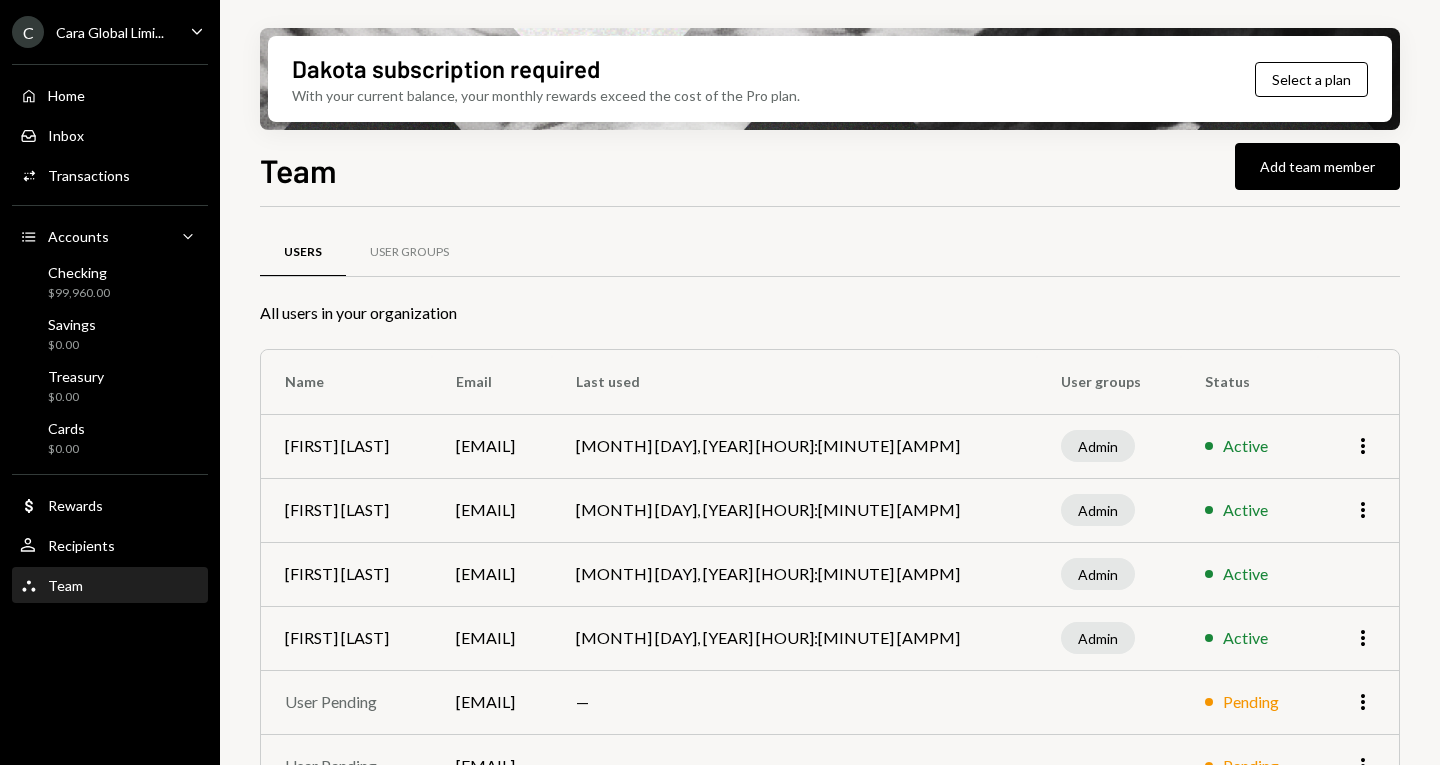 click on "More" at bounding box center (1358, 766) 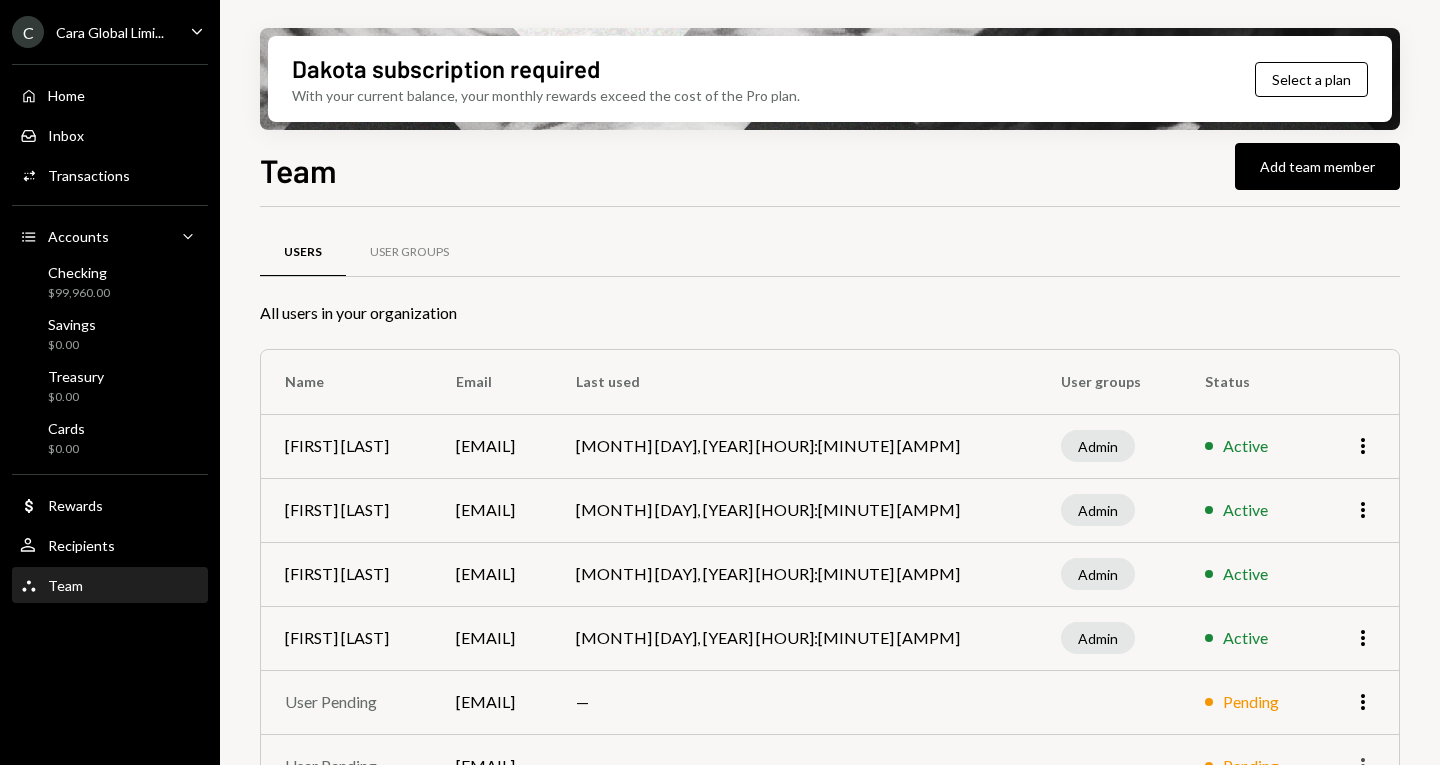 click 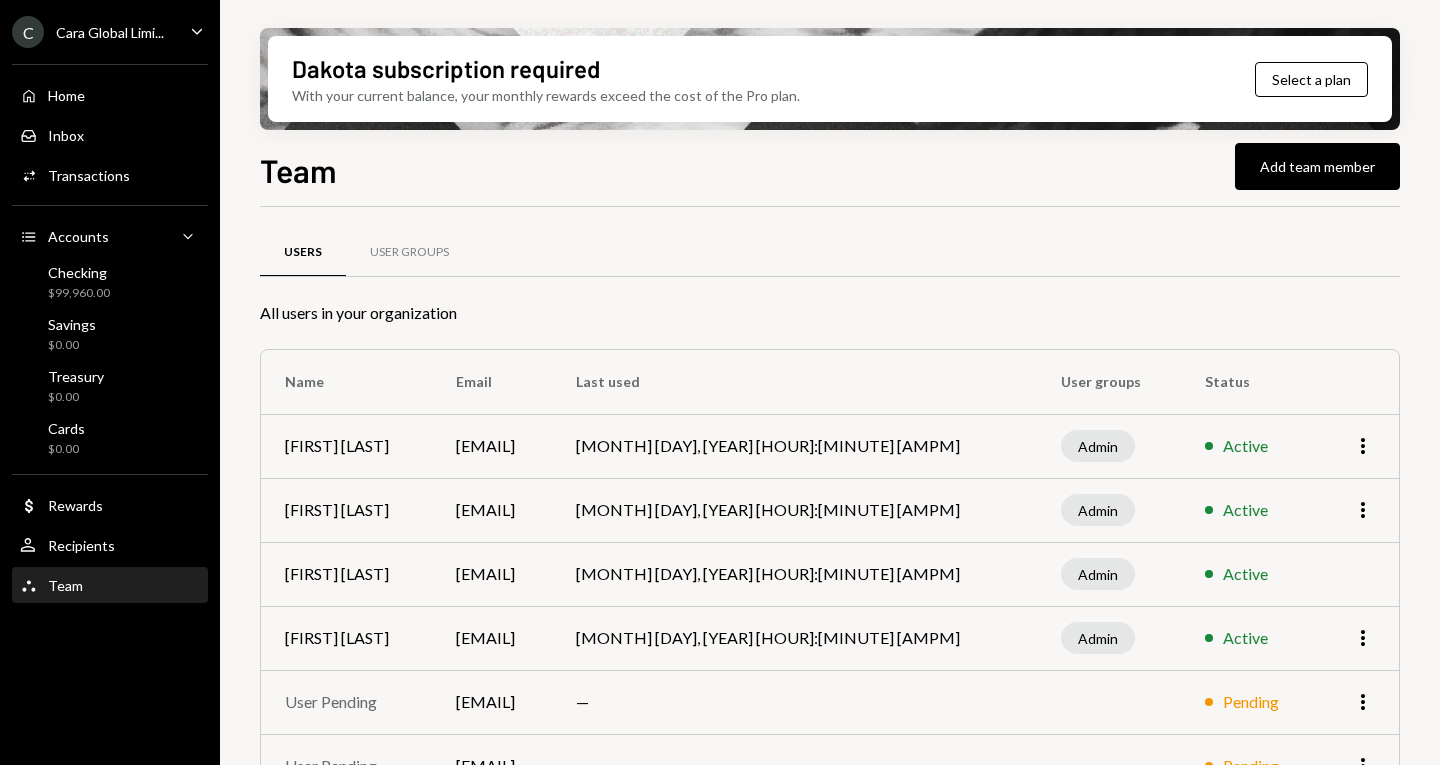 click on "Dakota subscription required With your current balance, your monthly rewards exceed the cost of the Pro plan. Select a plan Team Add team member Users User Groups All users in your organization Name Email Last used User groups Status Alicia Sizemore [EMAIL] [MONTH] [DAY], [YEAR] [HOUR]:[MINUTE] [AMPM] Admin Active More Carolyn Kelly [EMAIL] [MONTH] [DAY], [YEAR] [HOUR]:[MINUTE] [AMPM] Admin Active More Fiona Brennan [EMAIL] [MONTH] [DAY], [YEAR] [HOUR]:[MINUTE] [AMPM] Admin Active Tyler Butts [EMAIL] [MONTH] [DAY], [YEAR] [HOUR]:[MINUTE] [AMPM] Admin Active More User Pending [EMAIL] — Pending More User Pending [EMAIL] — Pending More" at bounding box center (830, 382) 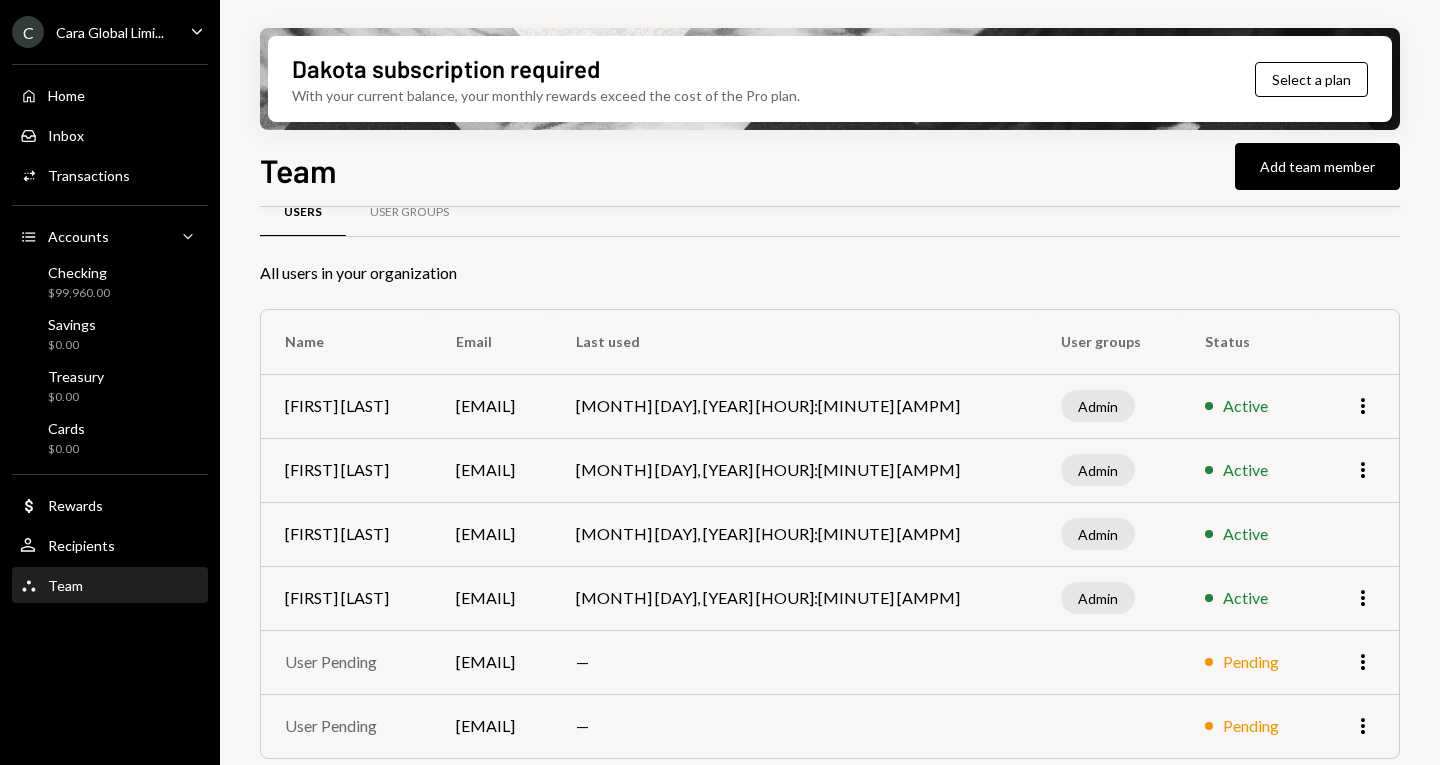 scroll, scrollTop: 51, scrollLeft: 0, axis: vertical 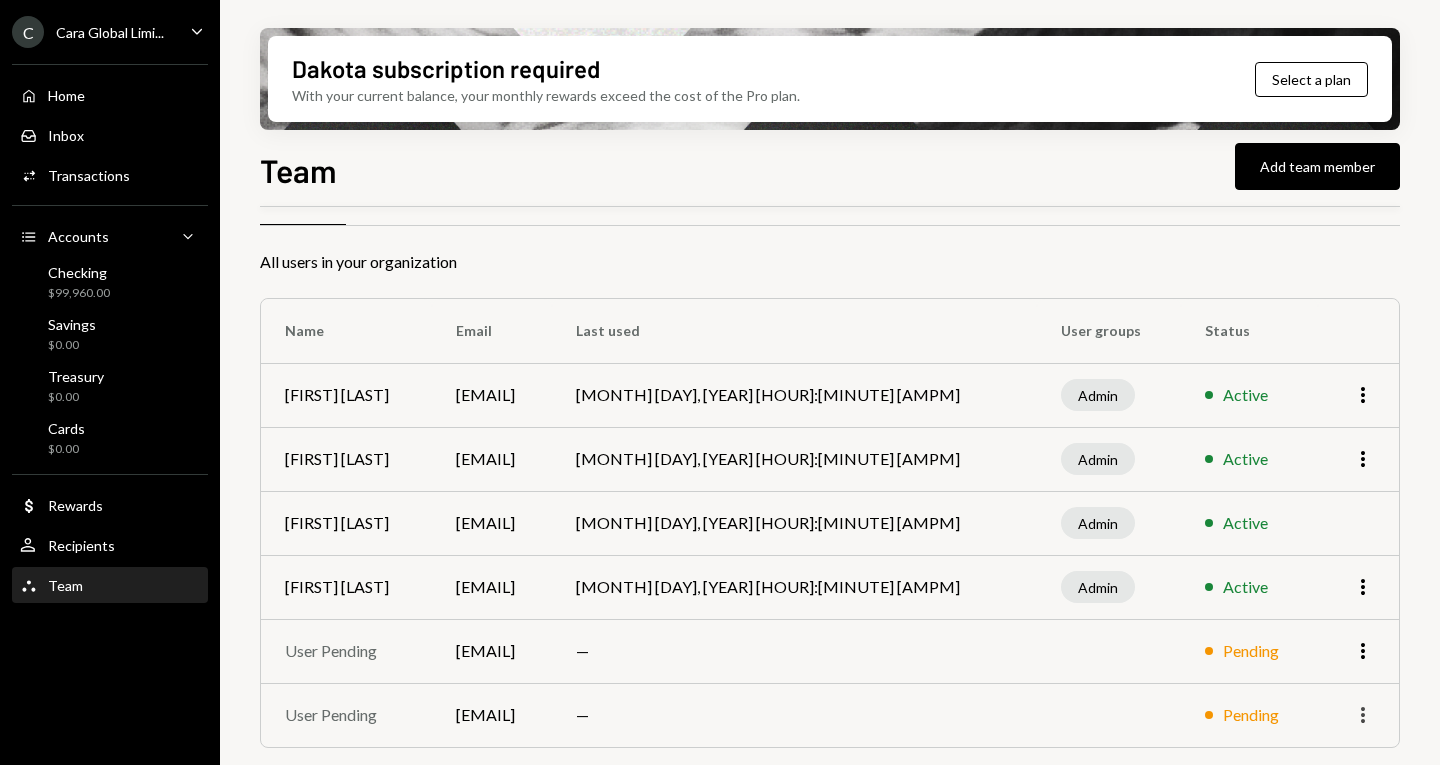 click on "More" 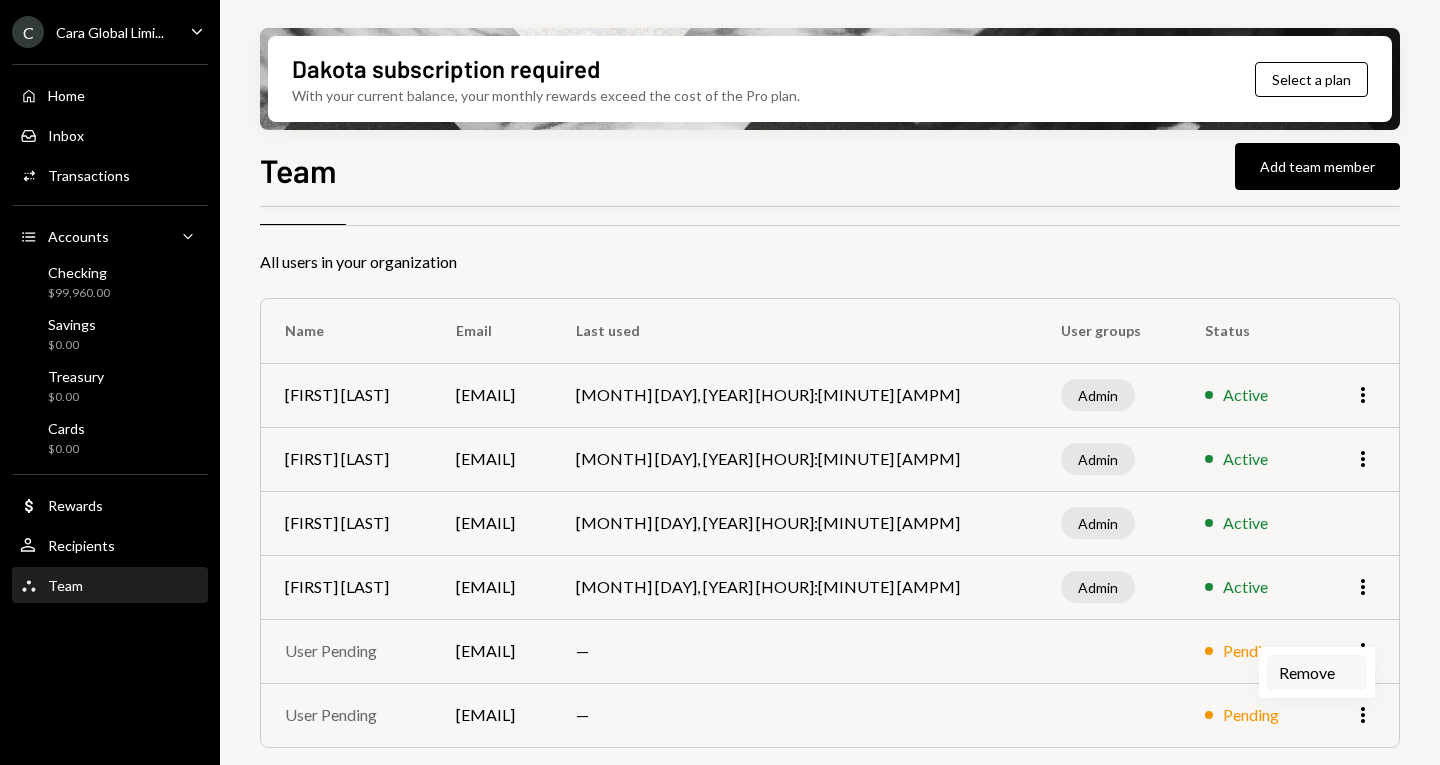 click on "Remove" at bounding box center (1317, 672) 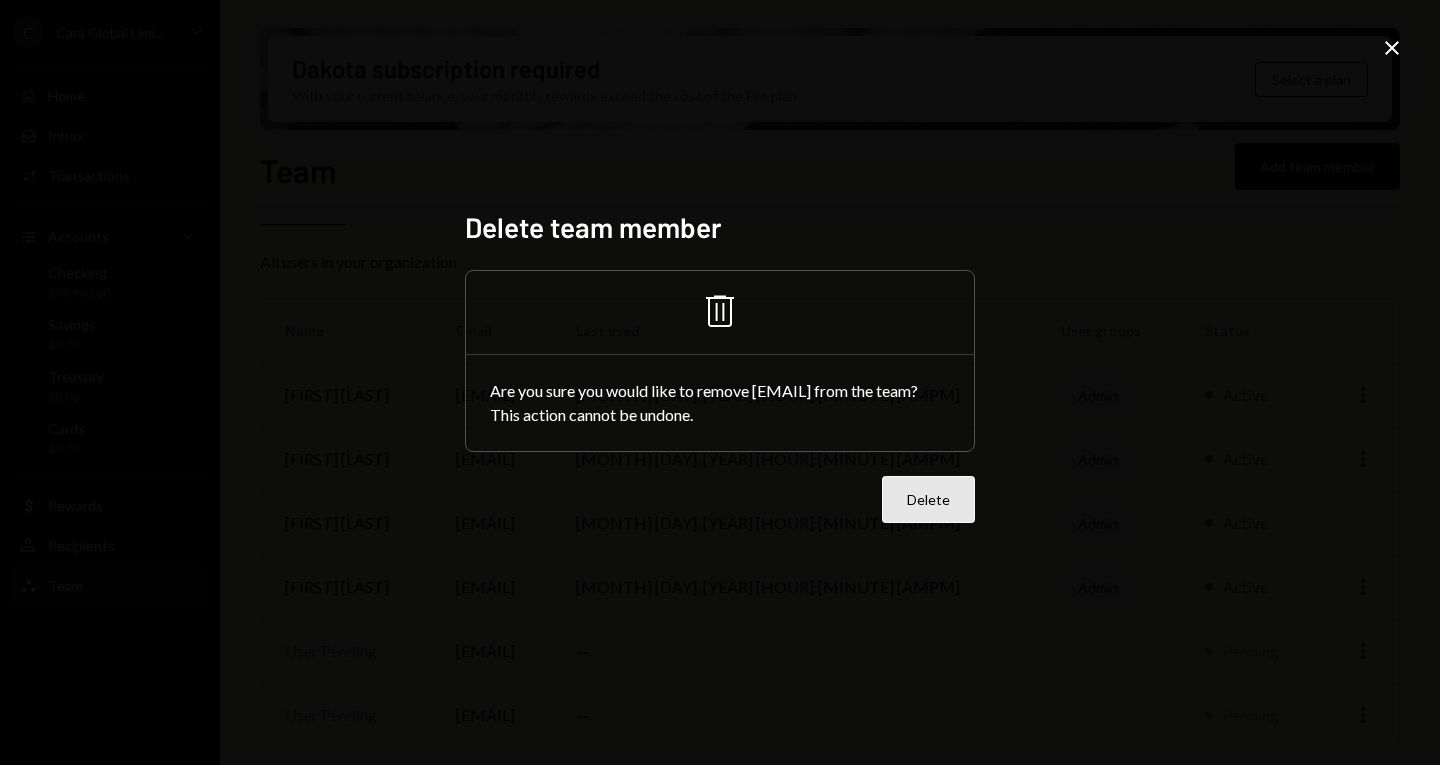 click on "Delete" at bounding box center (928, 499) 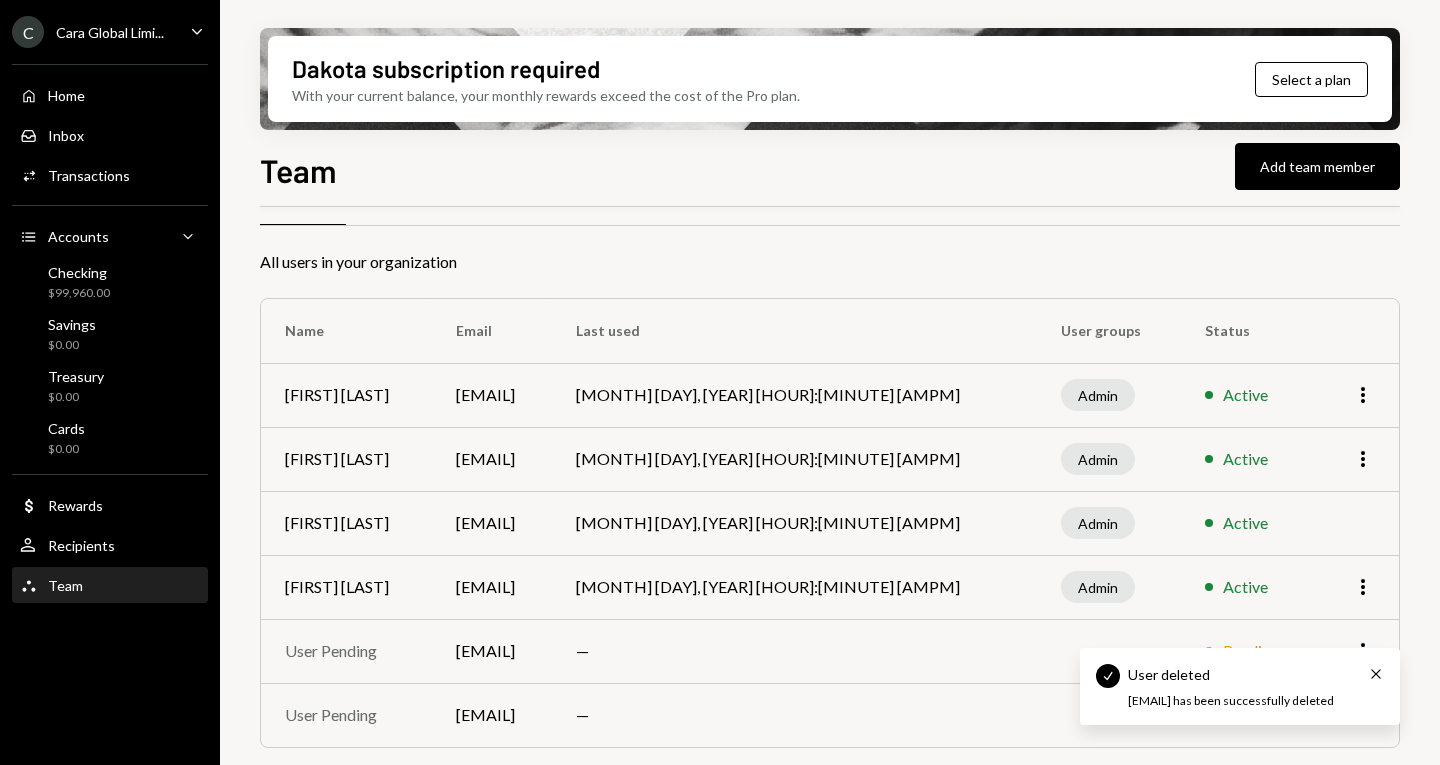 scroll, scrollTop: 0, scrollLeft: 0, axis: both 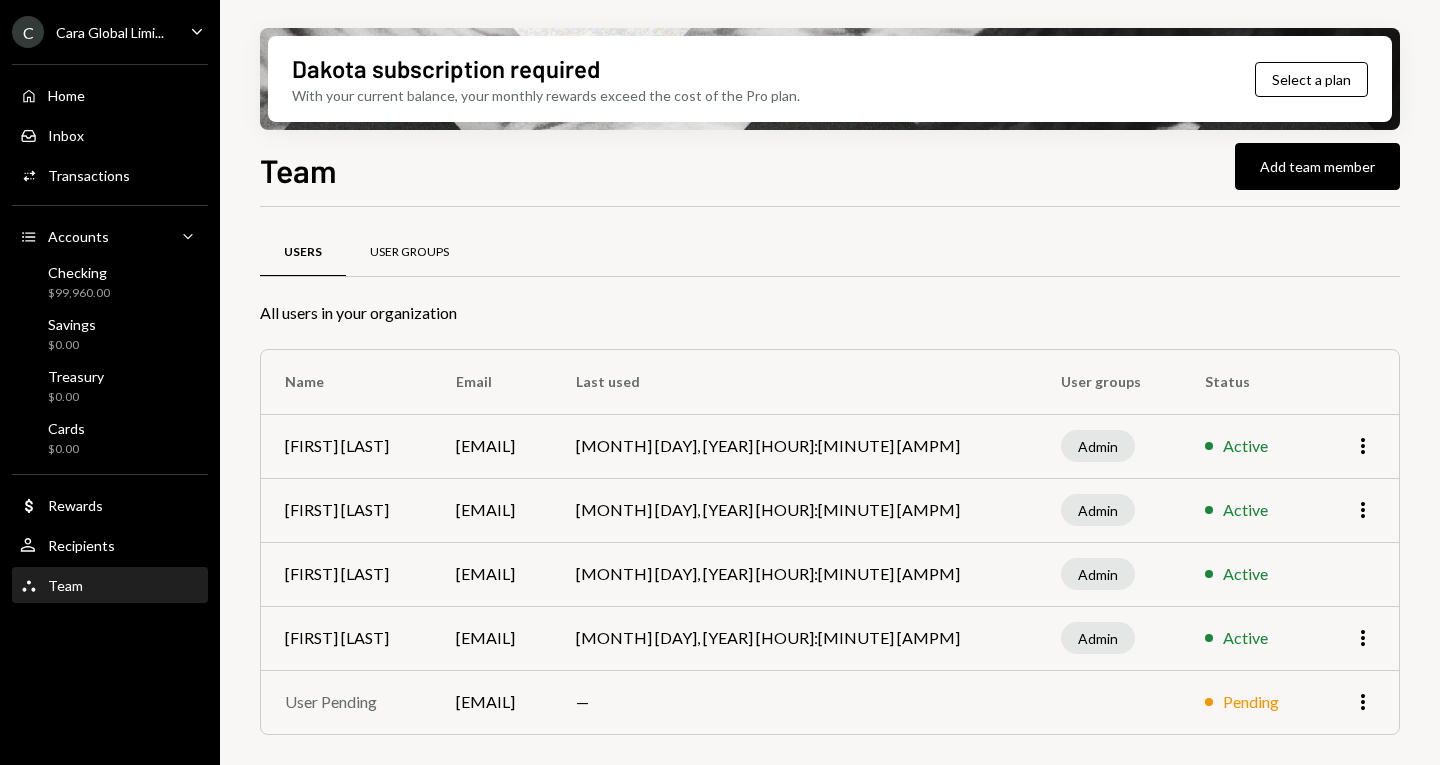 click on "User Groups" at bounding box center (409, 252) 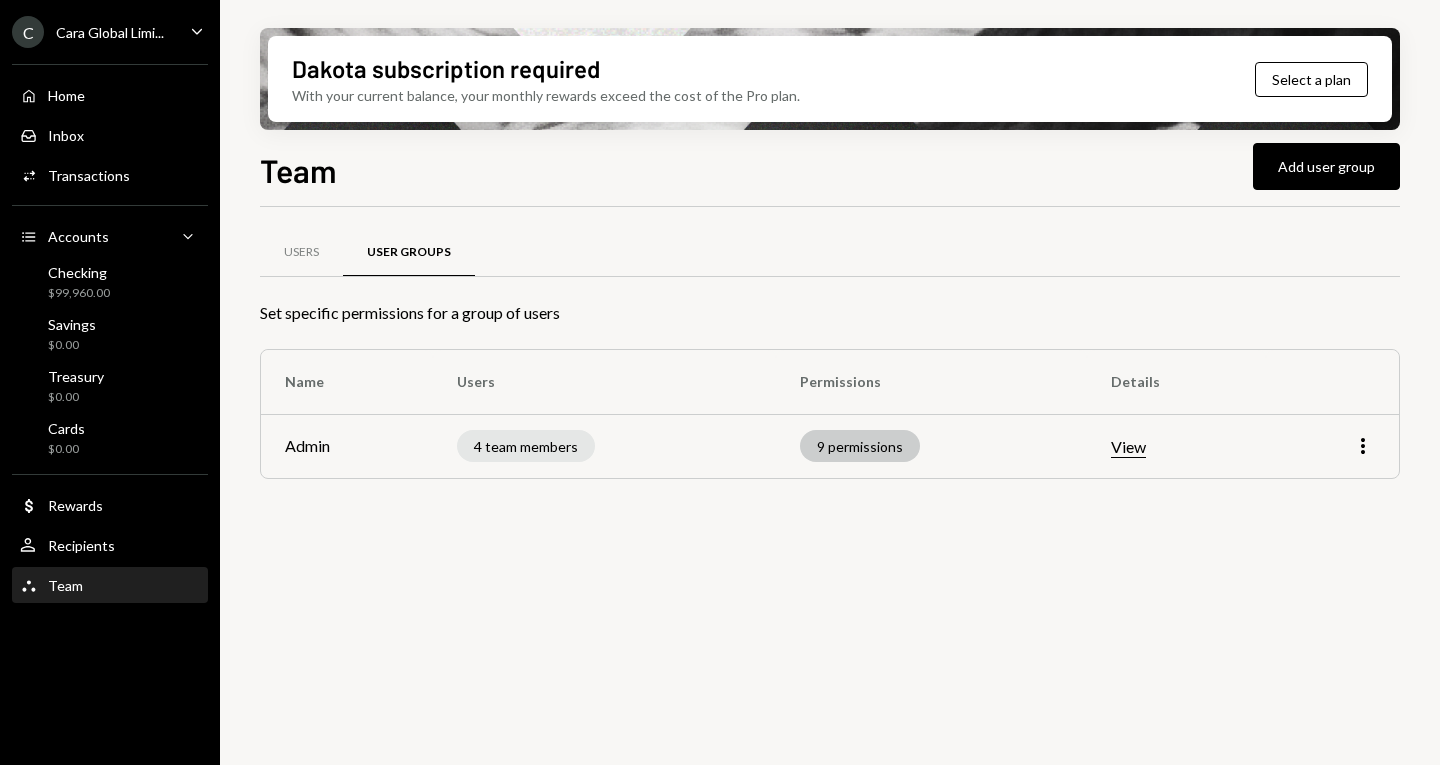 click on "9 permissions" at bounding box center [860, 446] 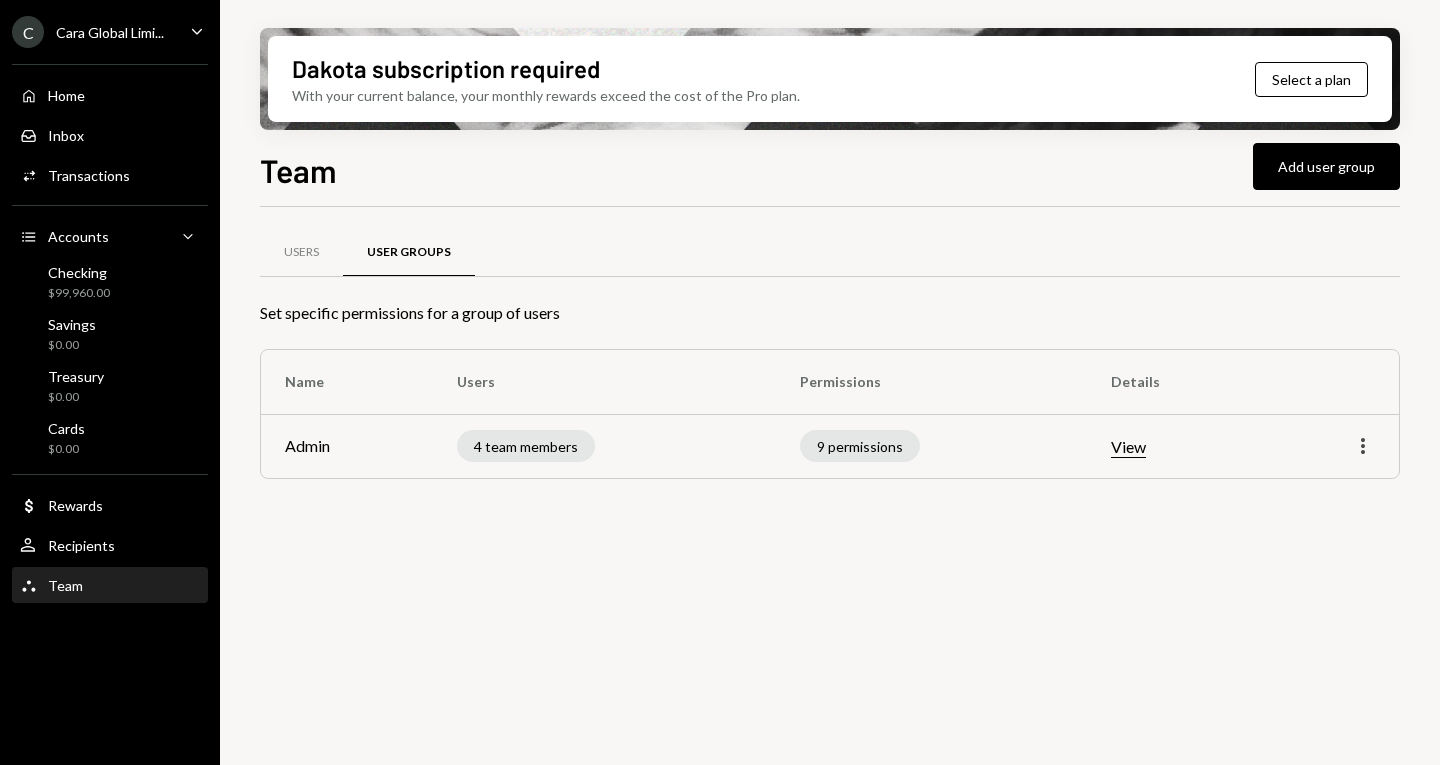 click on "More" 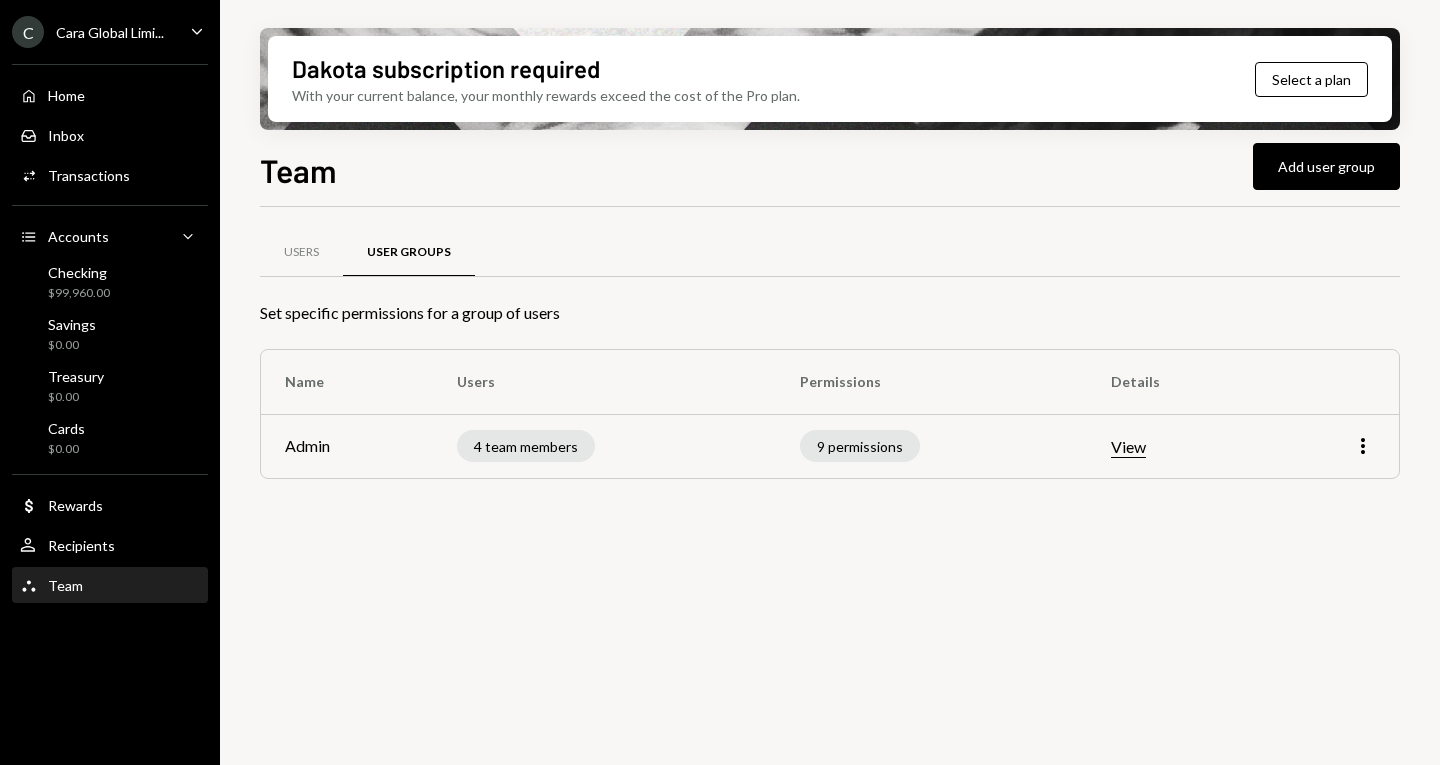 click on "View" at bounding box center (1176, 446) 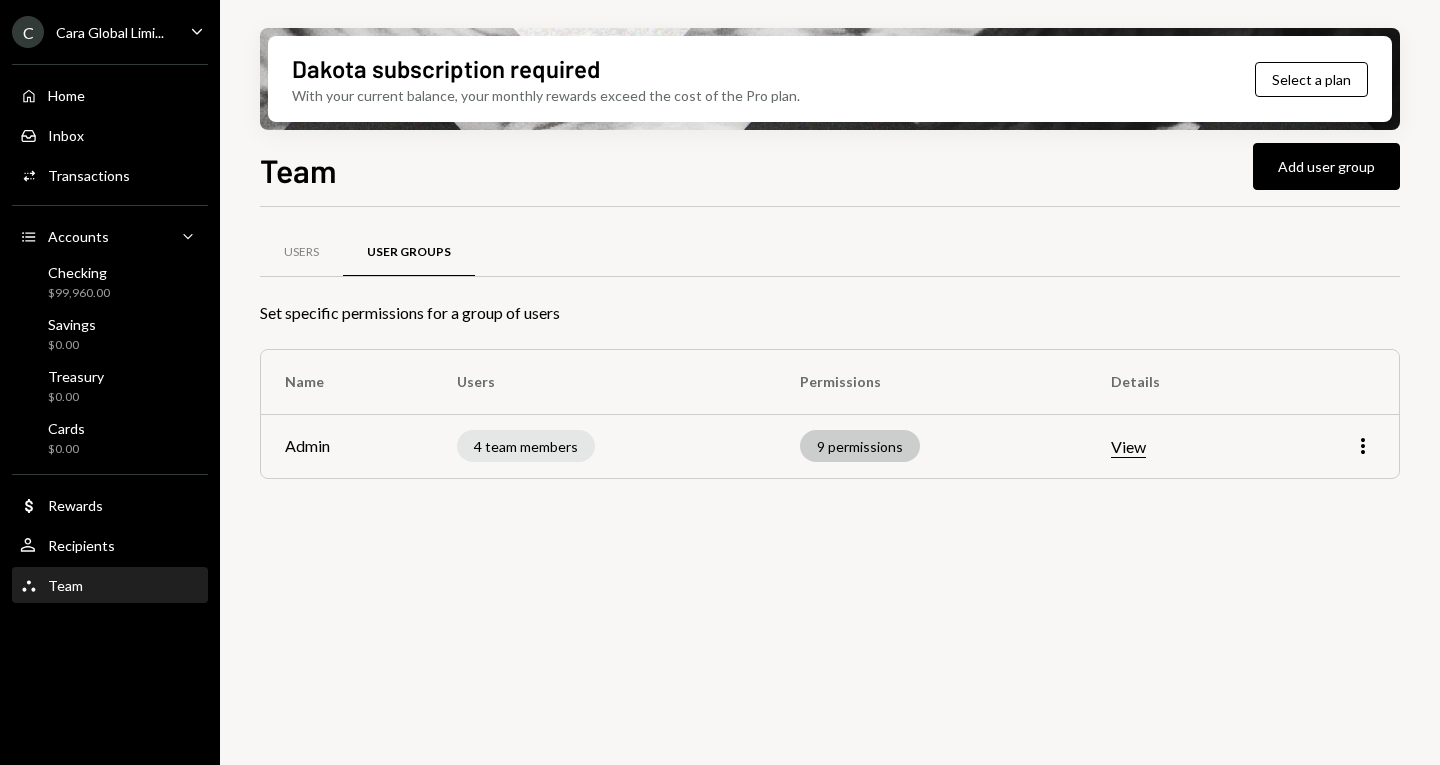 click on "9 permissions" at bounding box center (860, 446) 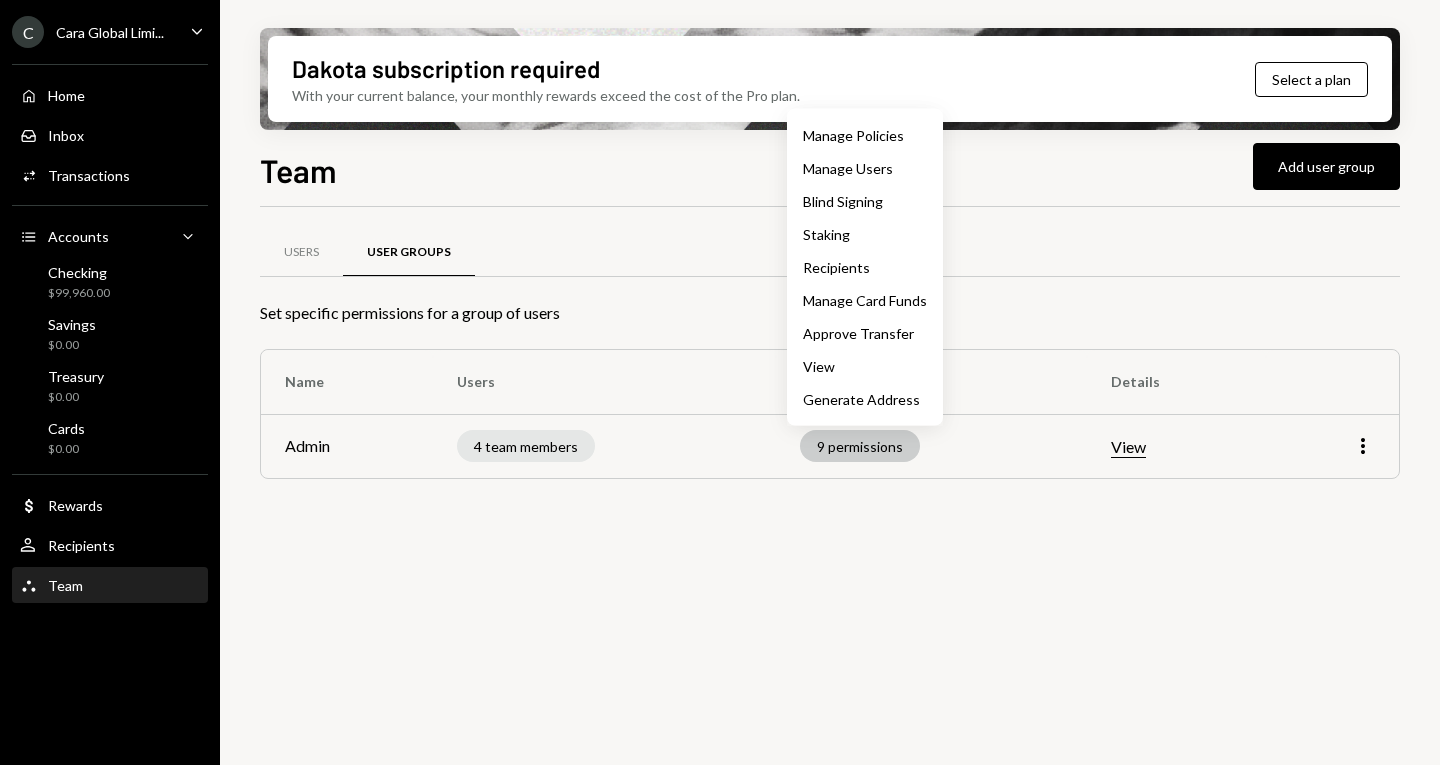 click on "9 permissions" at bounding box center (860, 446) 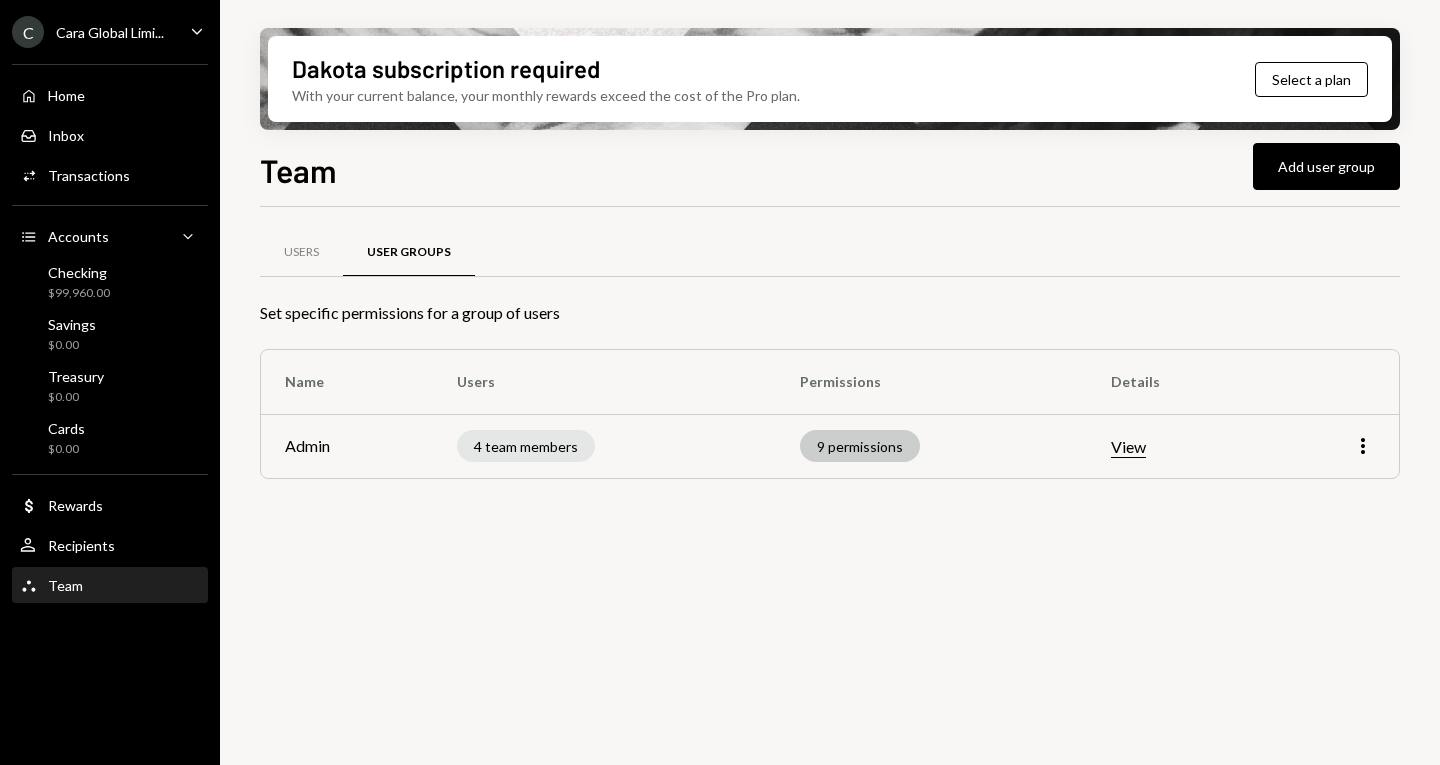 click on "9 permissions" at bounding box center [860, 446] 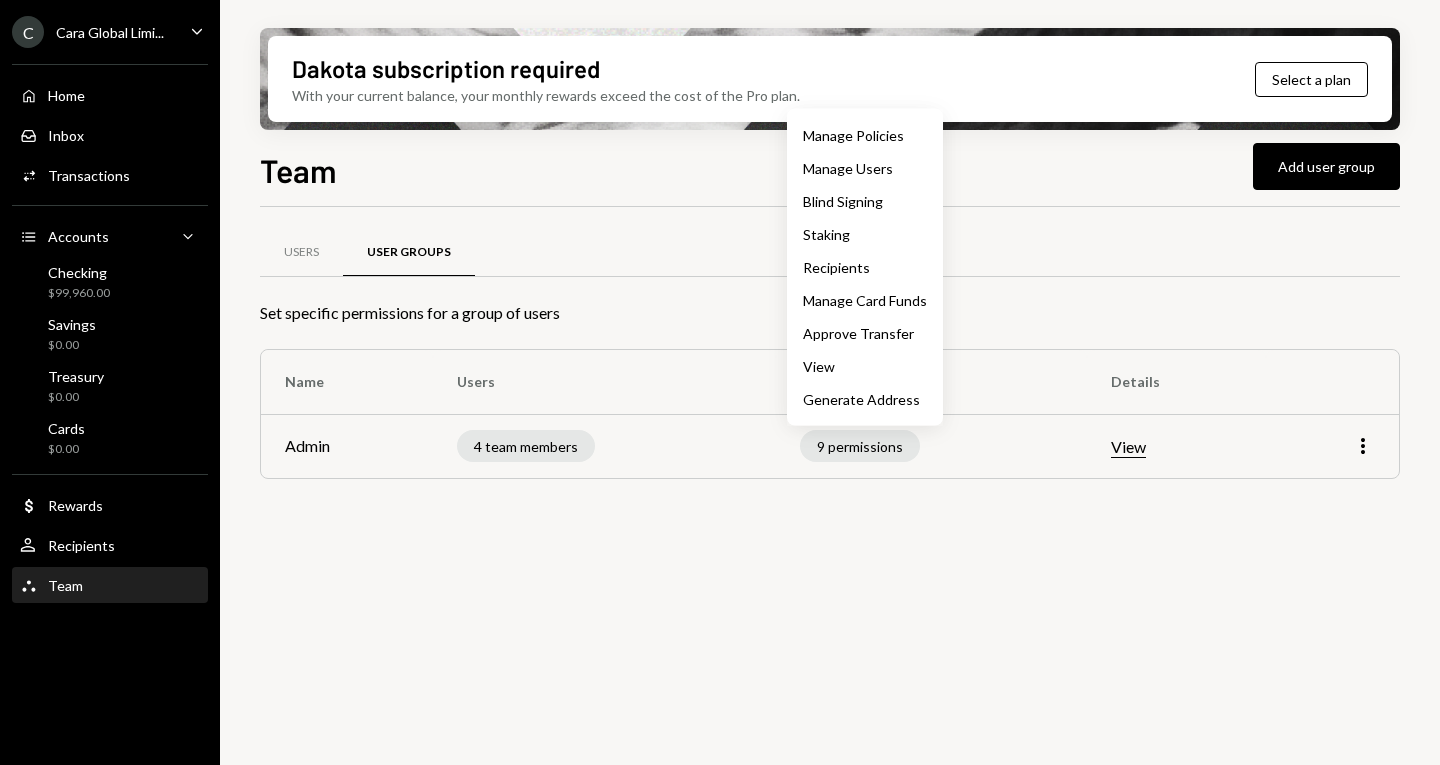 click on "Manage Policies" at bounding box center (865, 135) 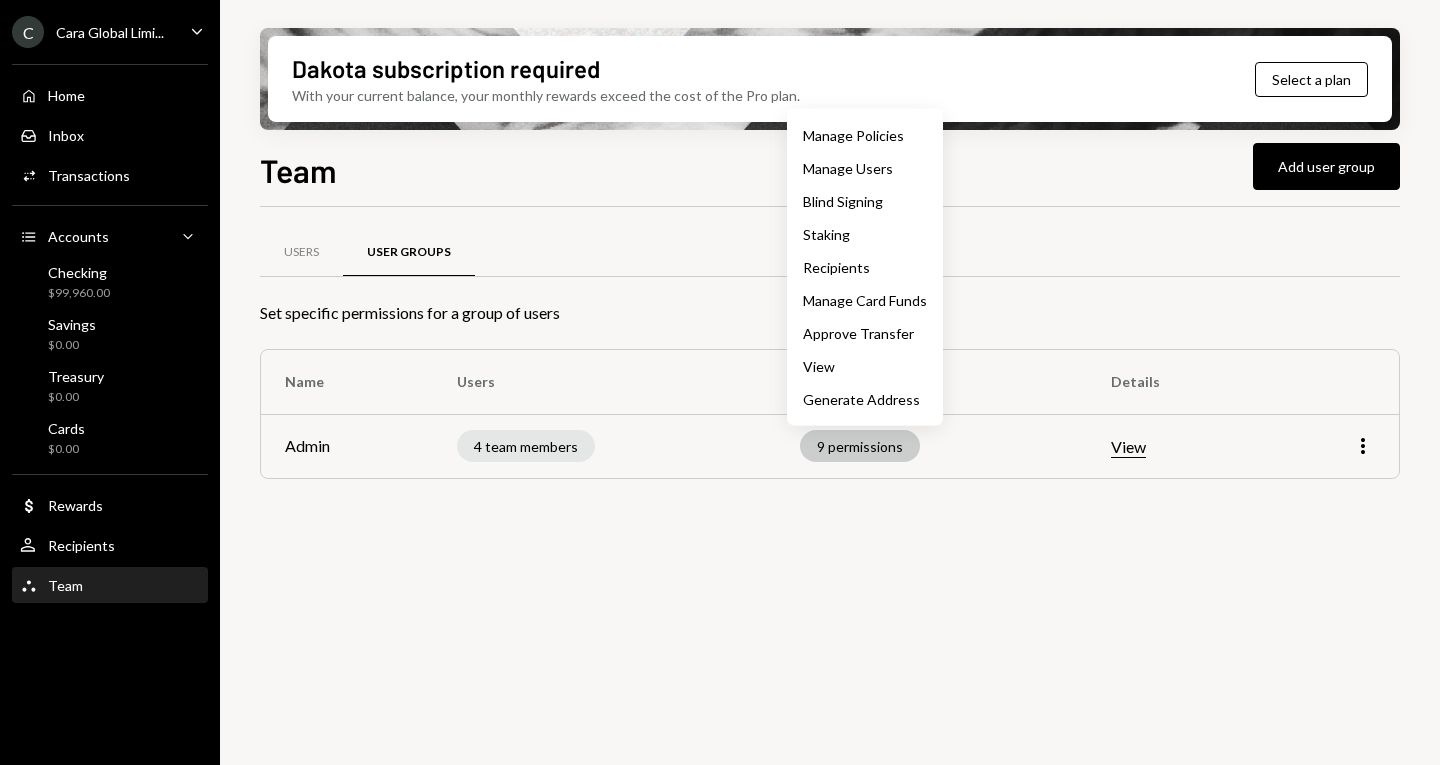 click on "9 permissions" at bounding box center [860, 446] 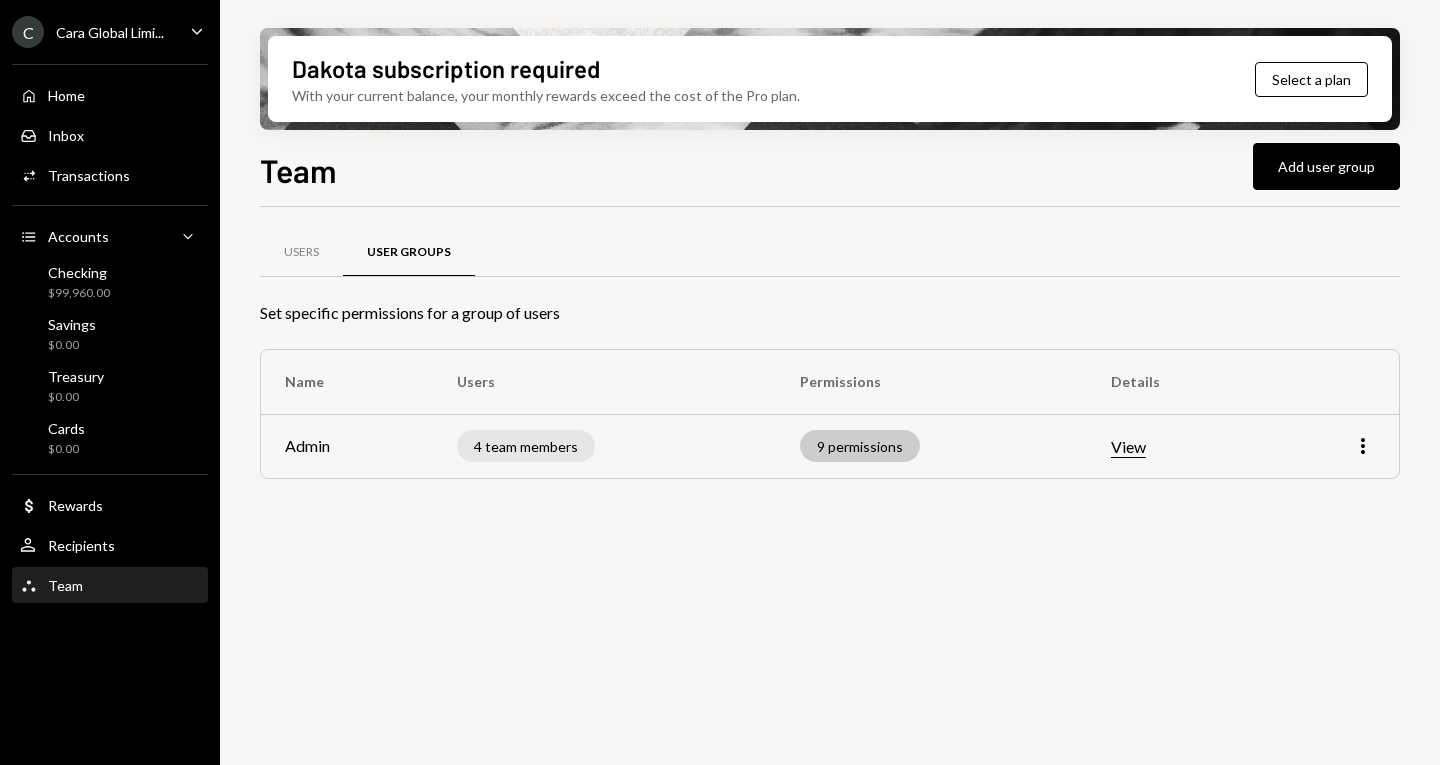 click on "9 permissions" at bounding box center [860, 446] 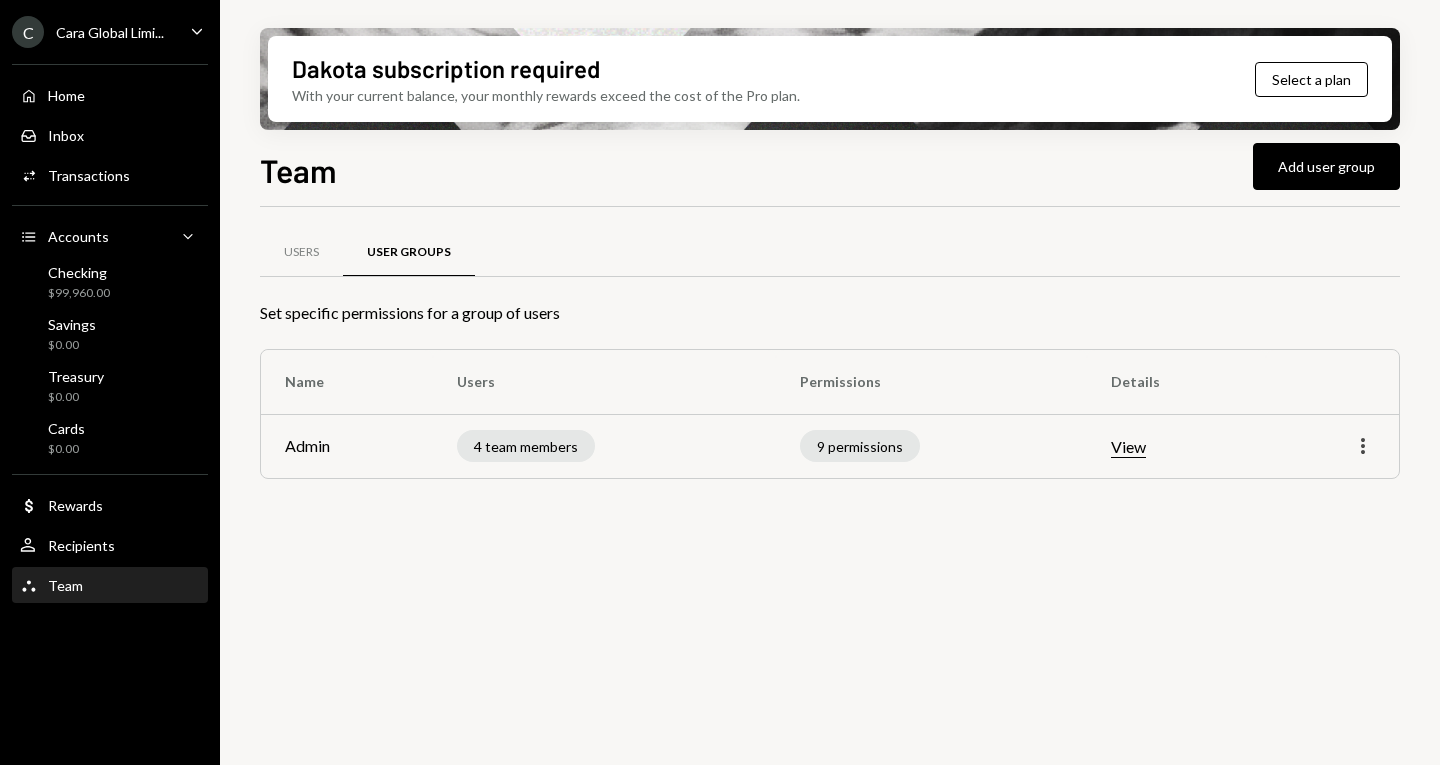 click on "More" 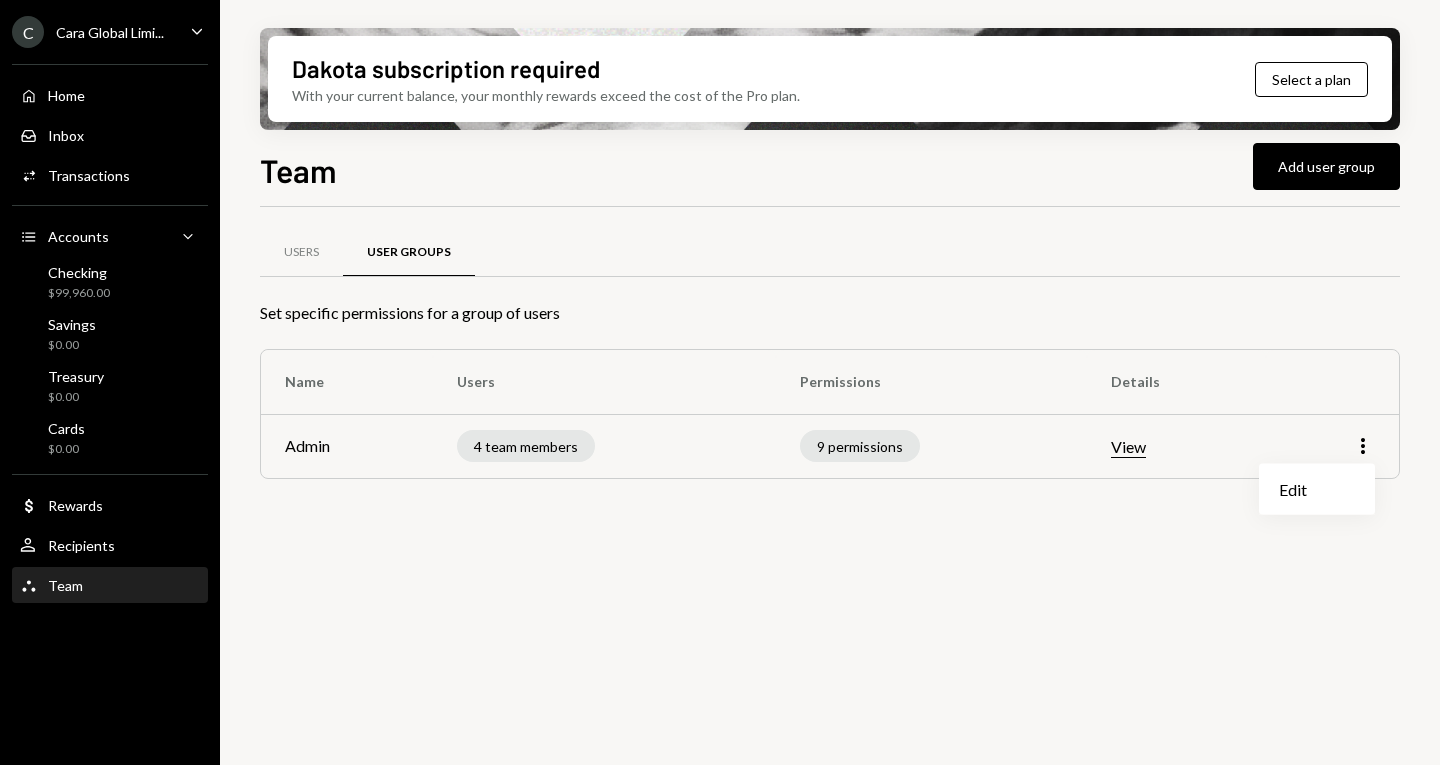 click on "View" at bounding box center [1176, 446] 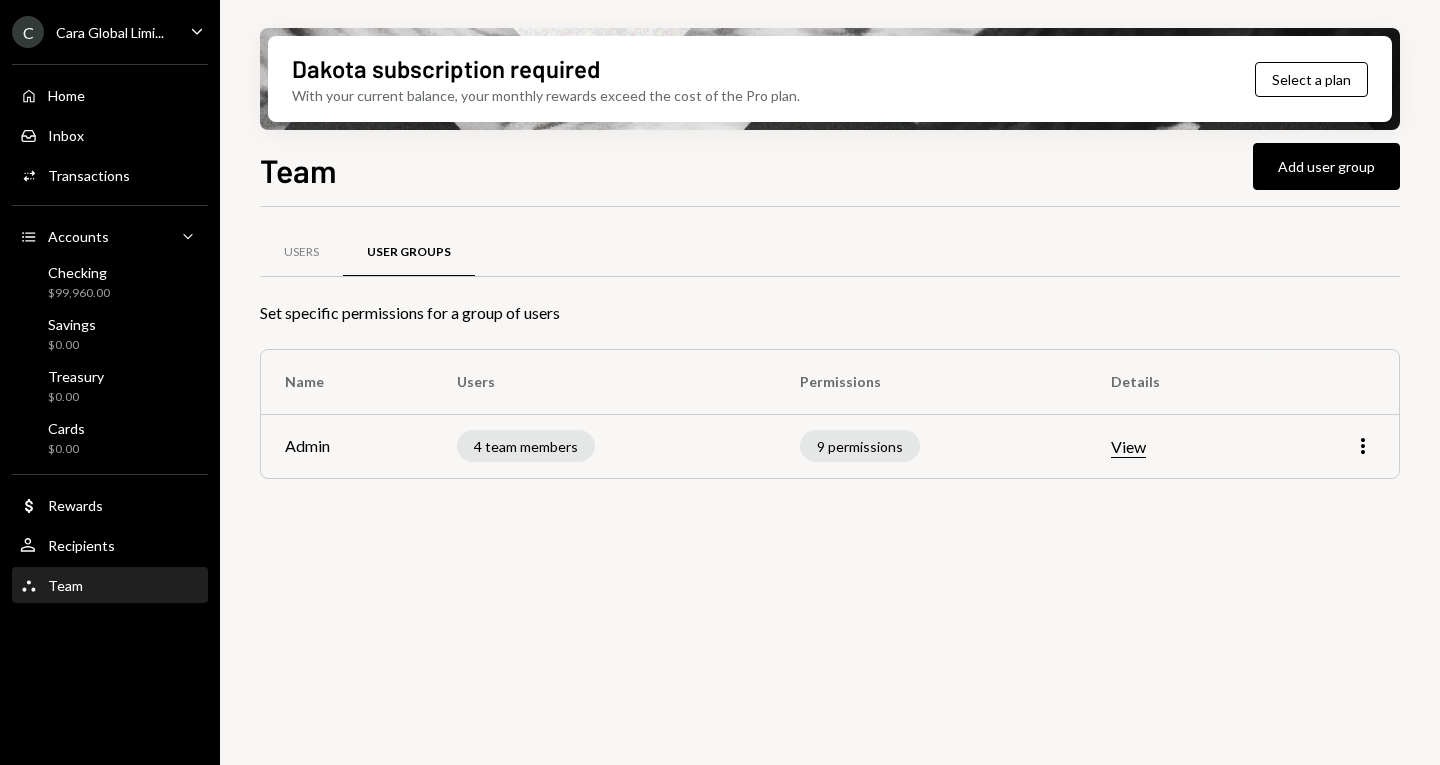 click on "View" at bounding box center [1128, 447] 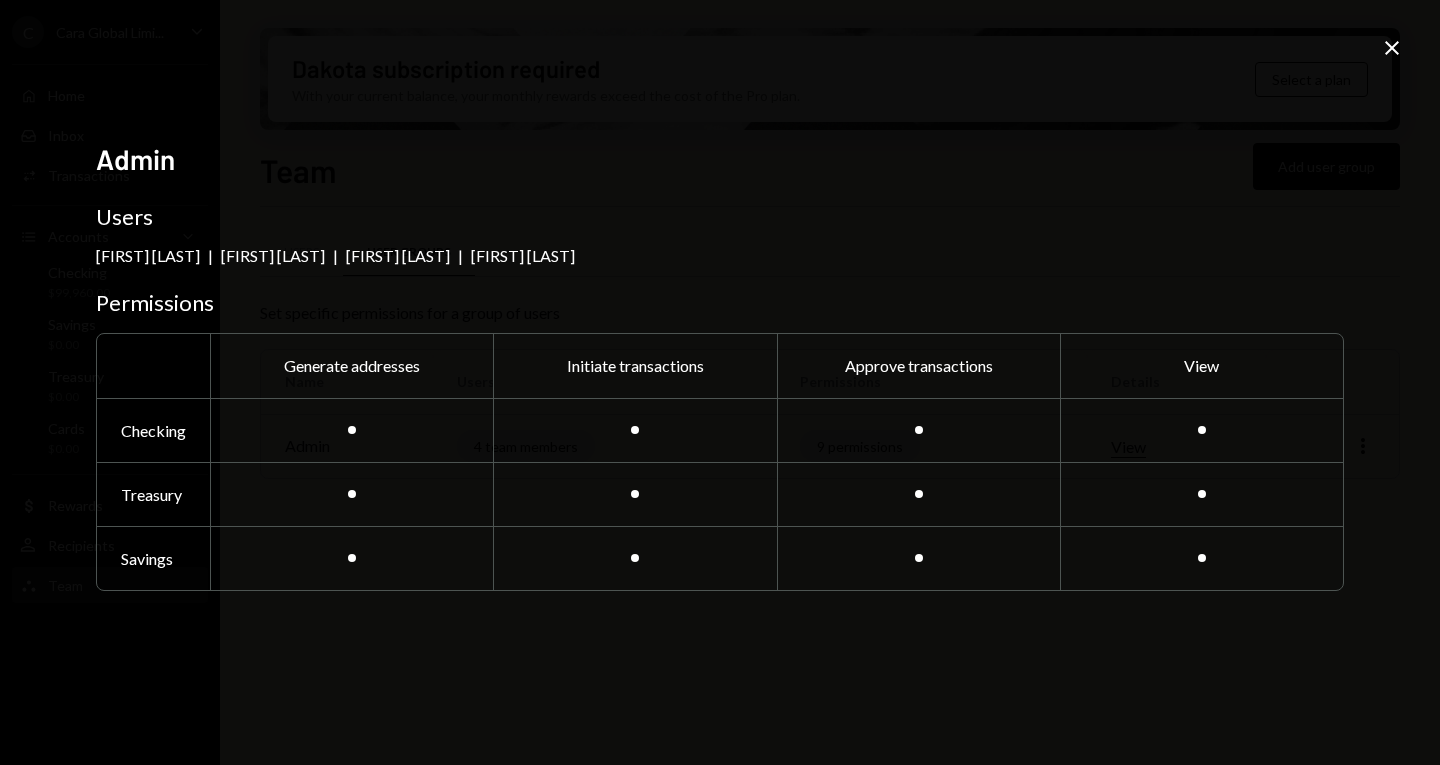 click on "Close" 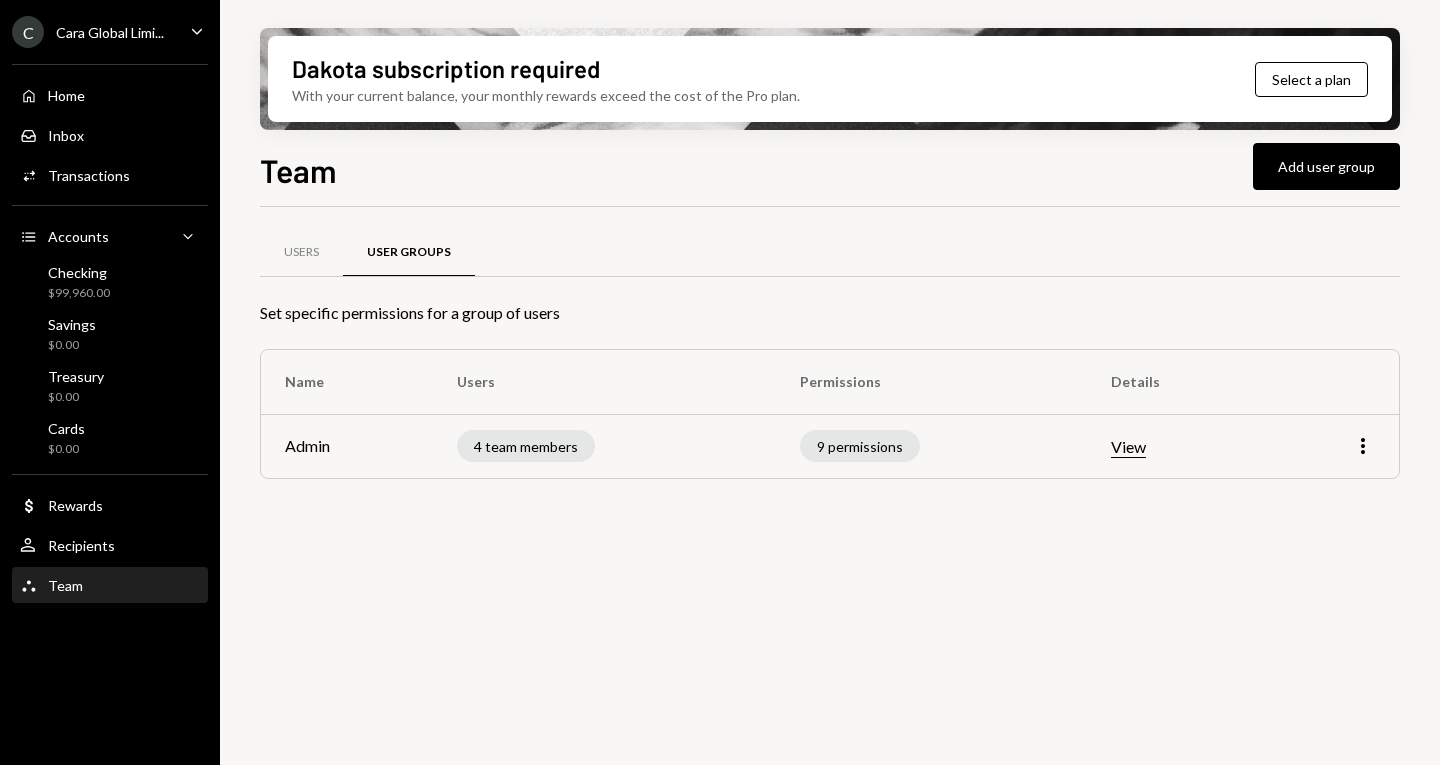 click on "Caret Down" 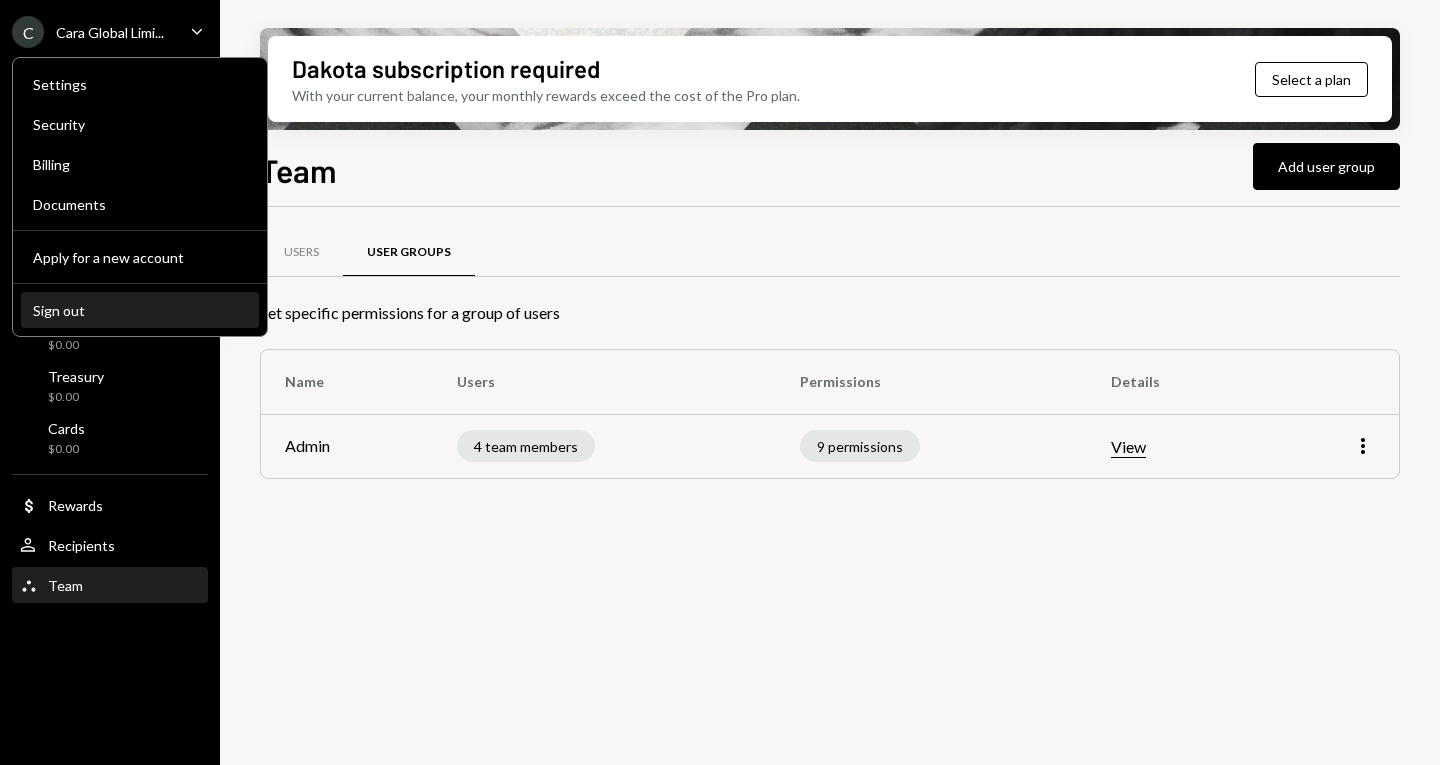 click on "Sign out" at bounding box center (140, 311) 